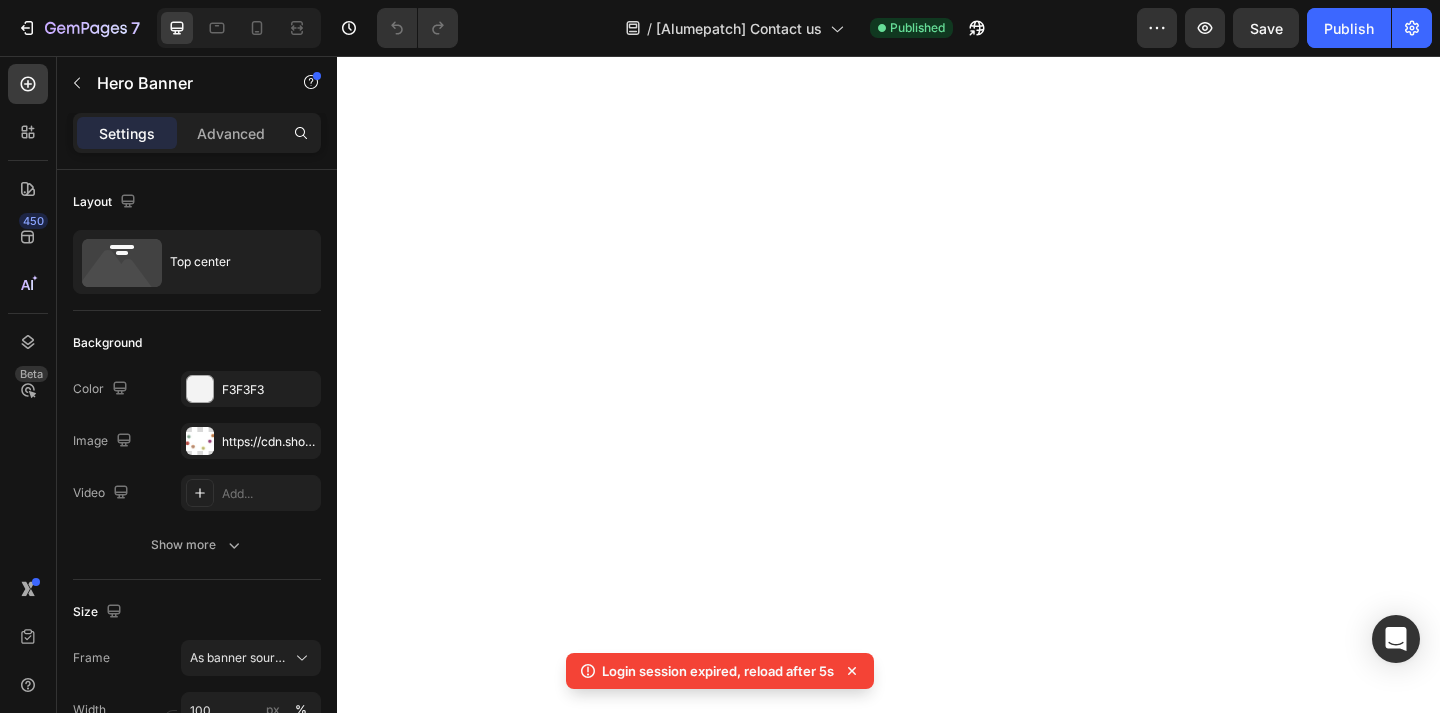 scroll, scrollTop: 0, scrollLeft: 0, axis: both 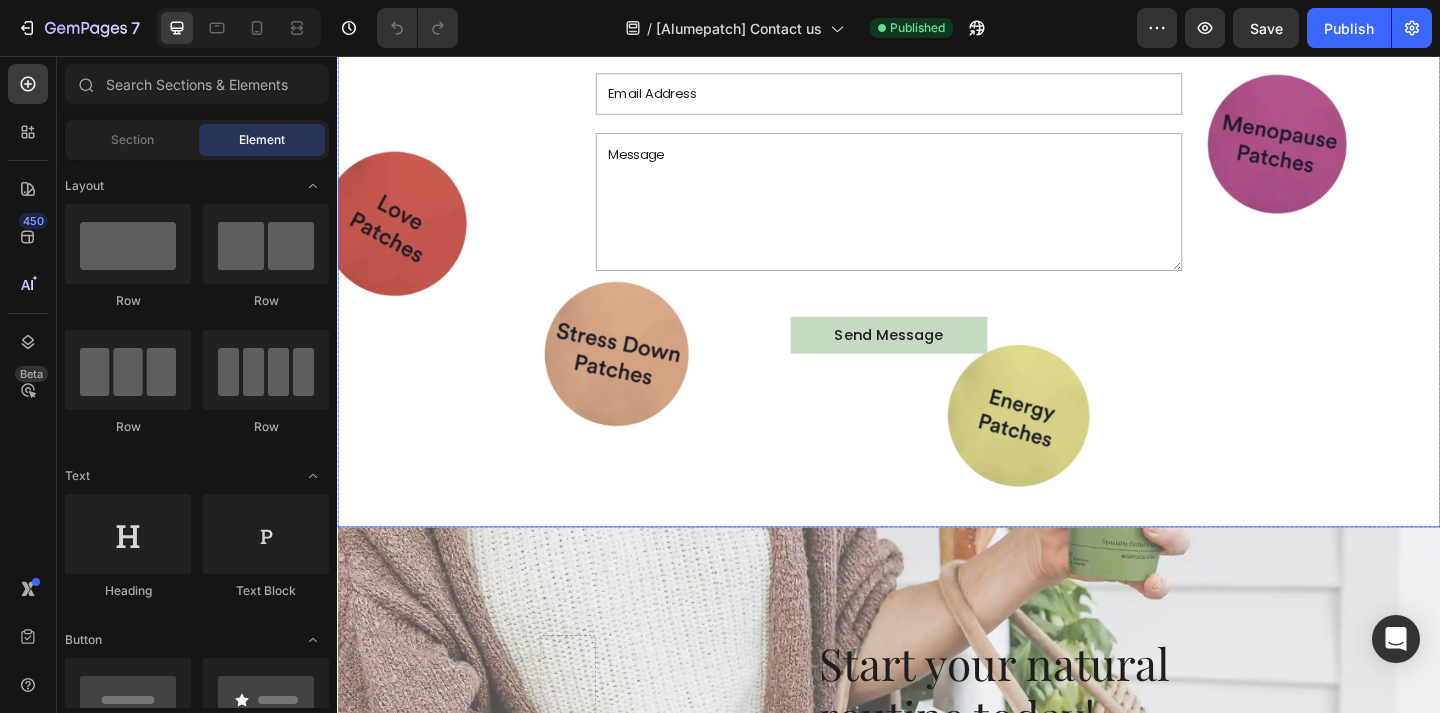 click at bounding box center [937, 163] 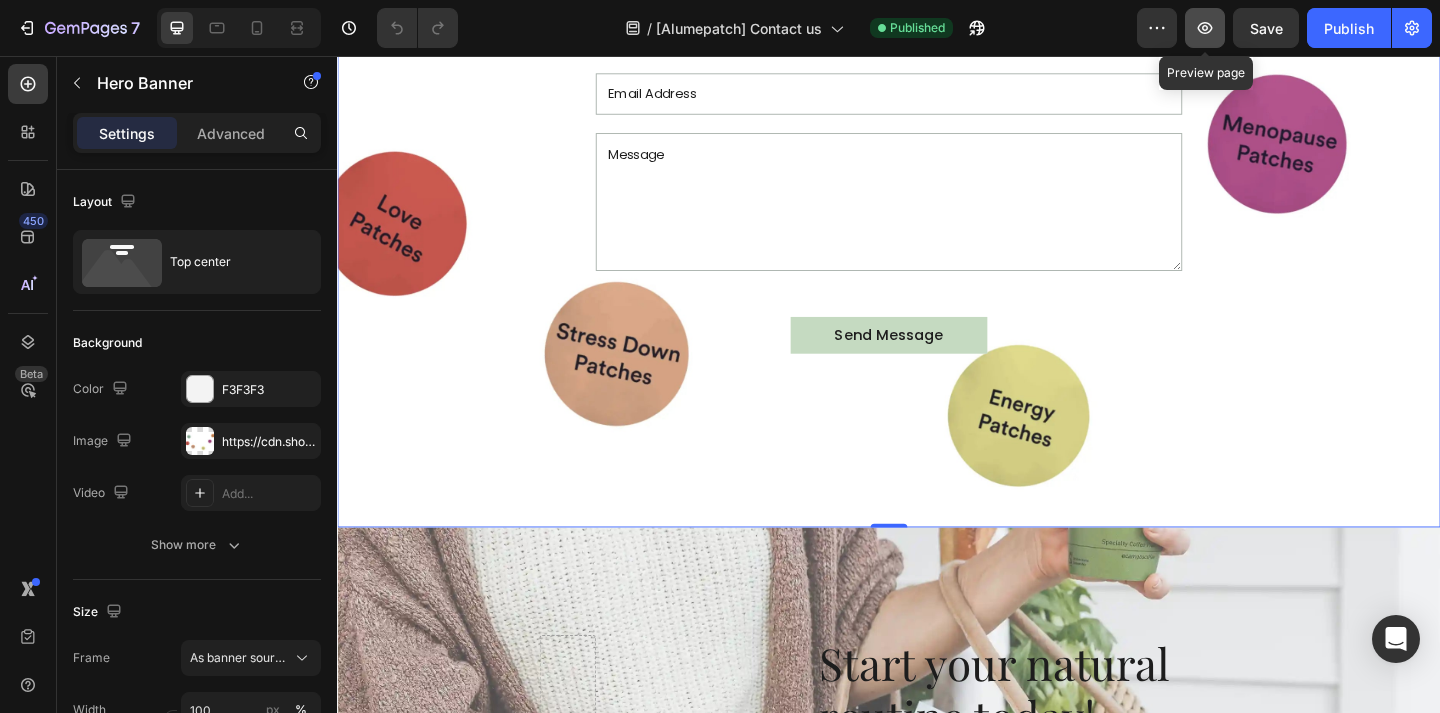 click 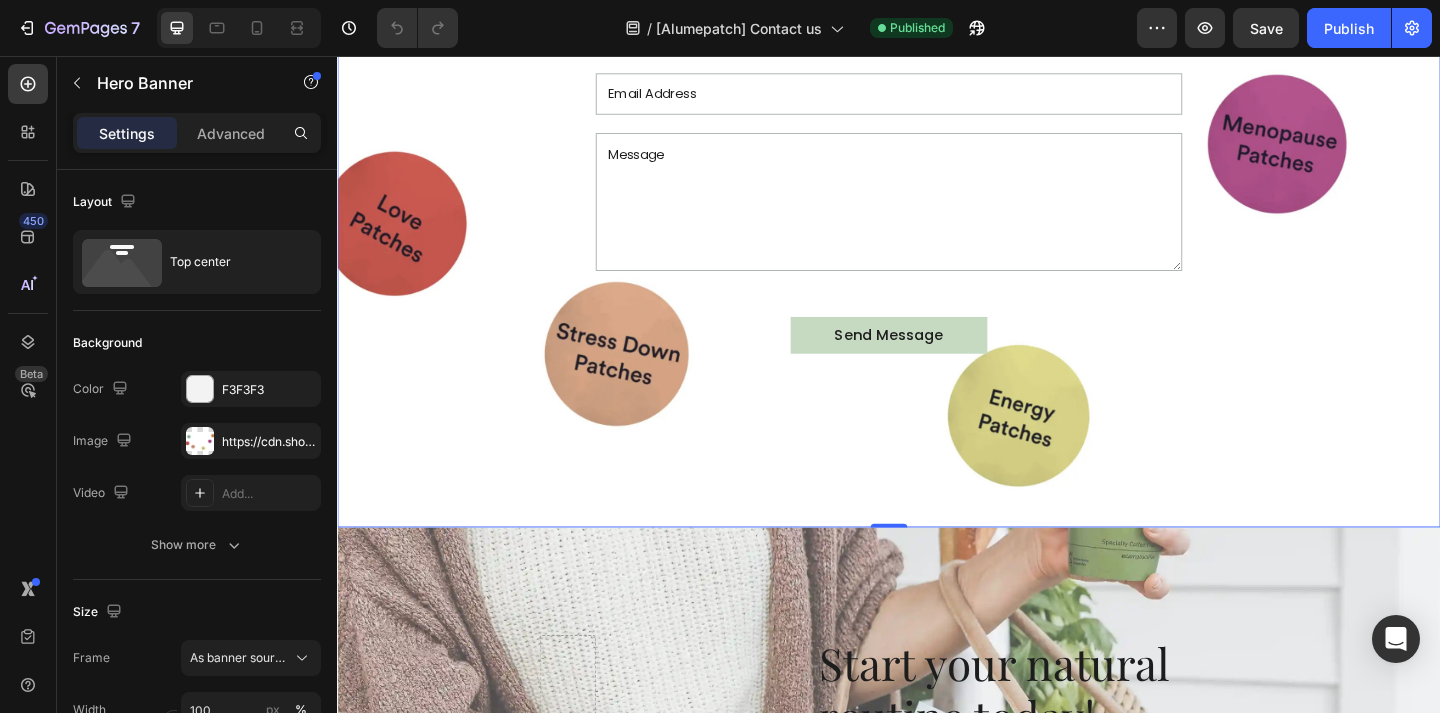 click on "Have a question? Heading Whether you’re new to menopause support or a long-time patch user, our small (but mighty!) team is here to help — with real answers from real people. Text Block Text Field Email Field Text Area Send message Submit Button Contact Form Row" at bounding box center [937, 119] 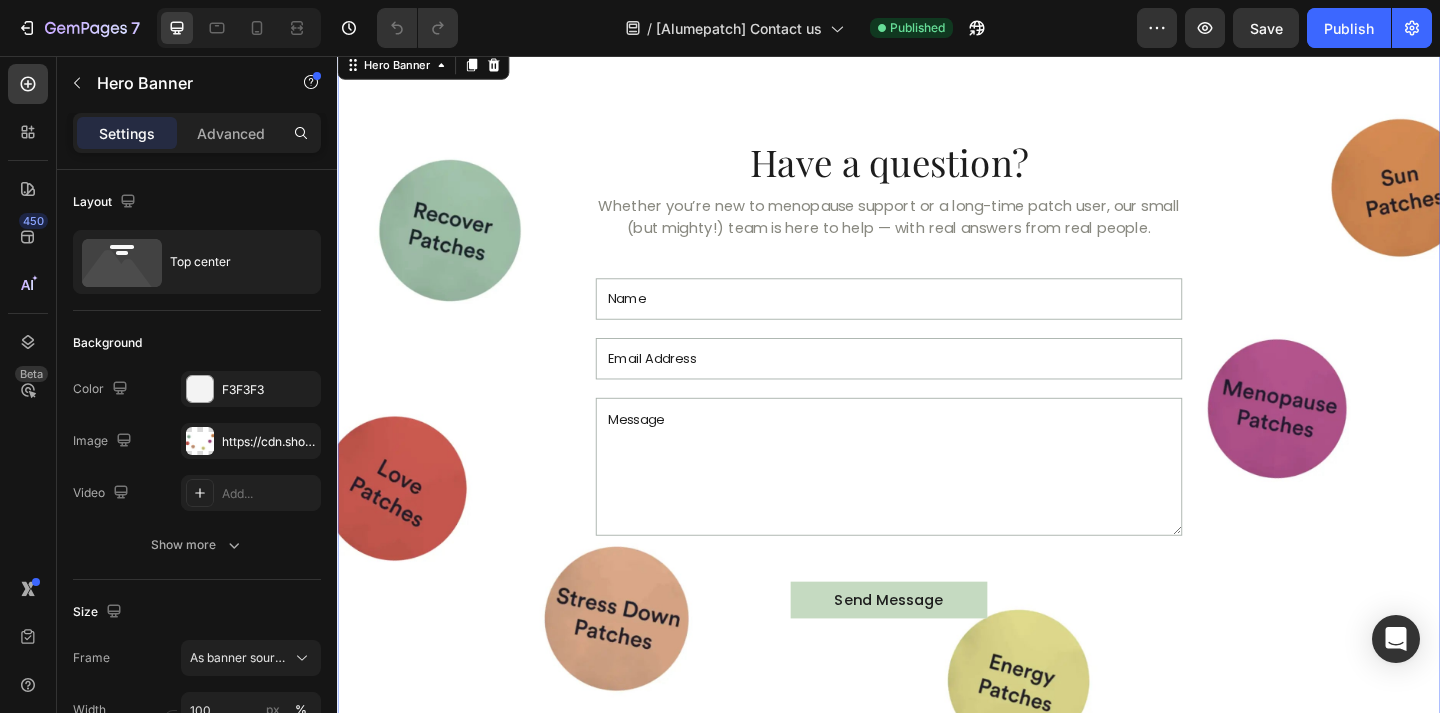 scroll, scrollTop: 43, scrollLeft: 0, axis: vertical 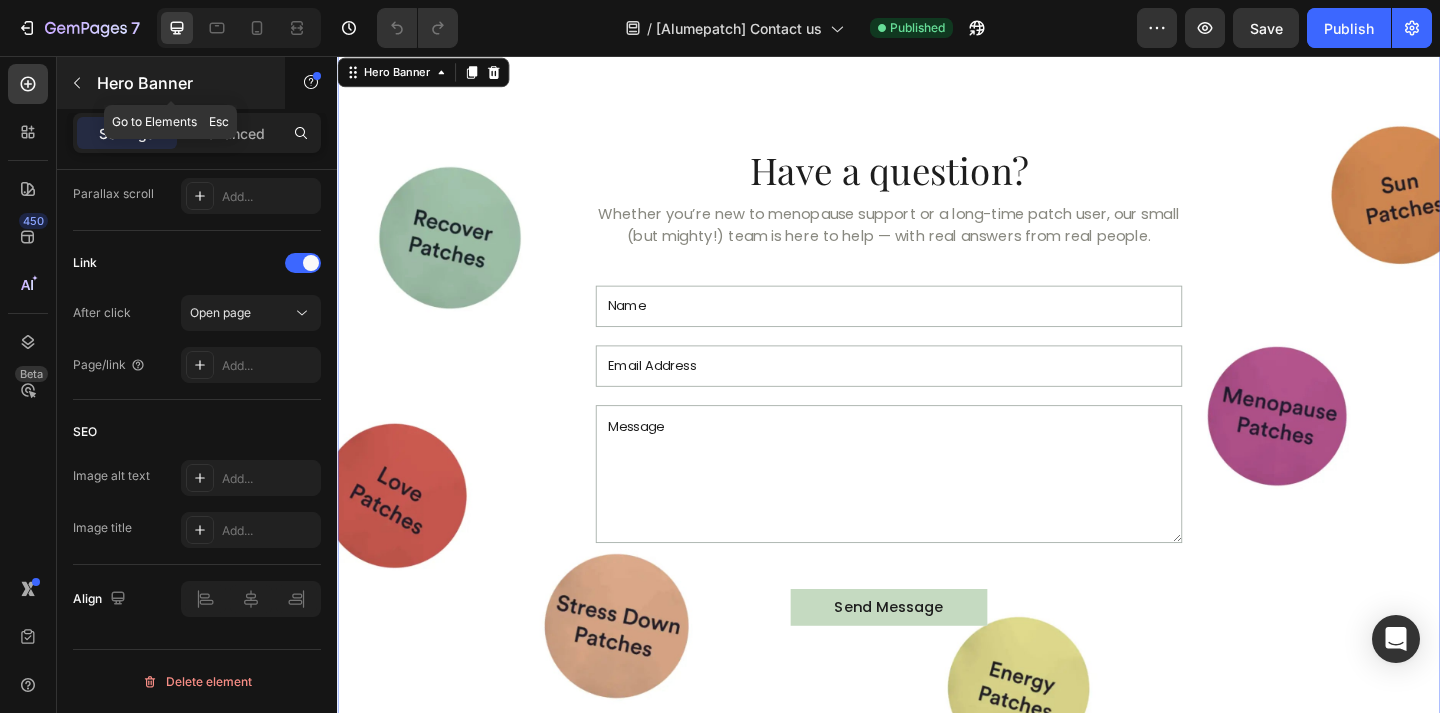 click 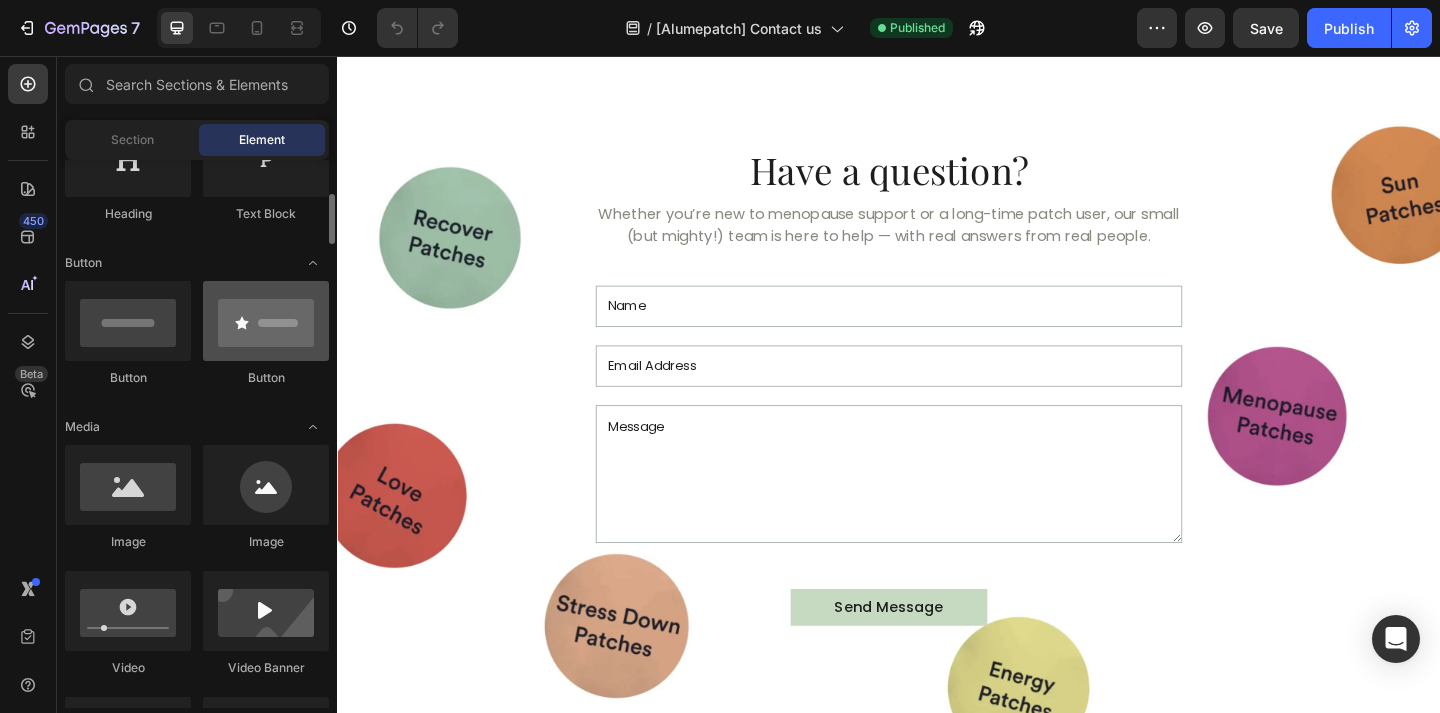 scroll, scrollTop: 396, scrollLeft: 0, axis: vertical 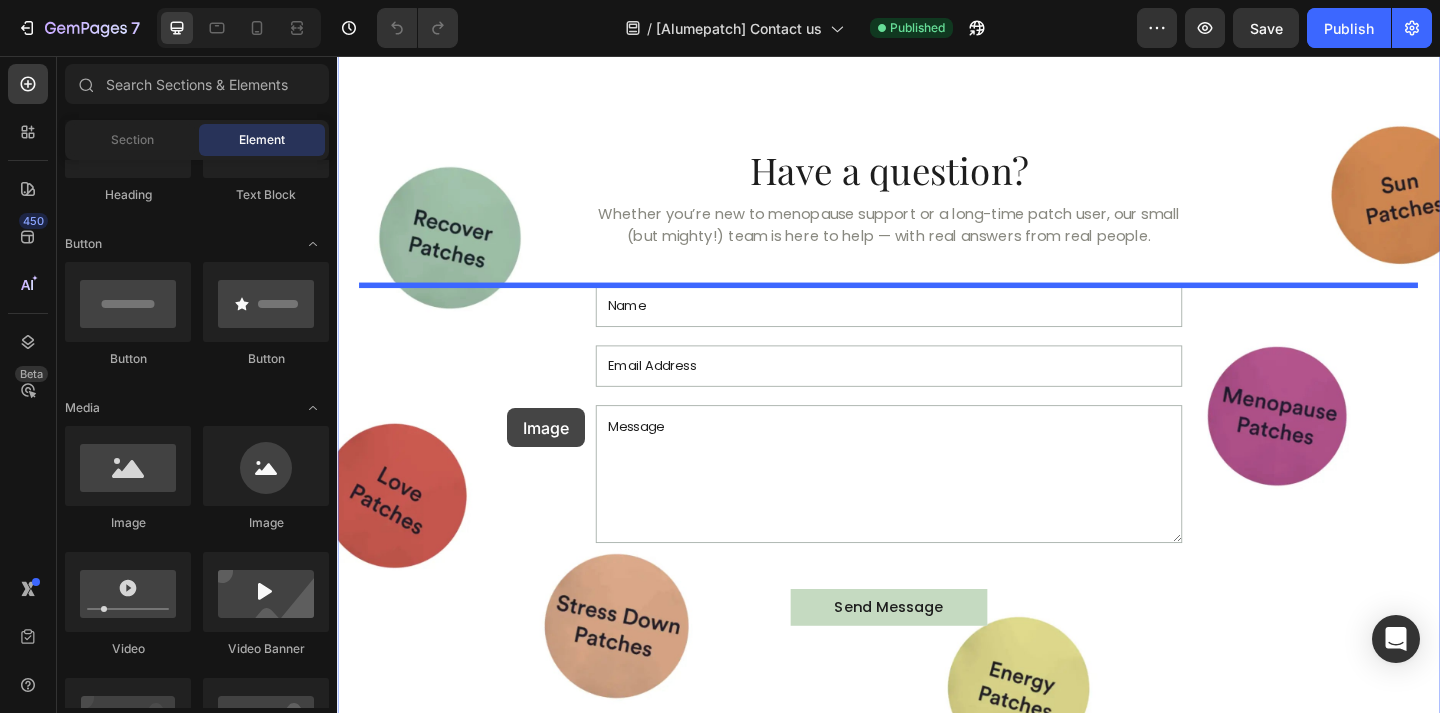 drag, startPoint x: 604, startPoint y: 513, endPoint x: 521, endPoint y: 437, distance: 112.53888 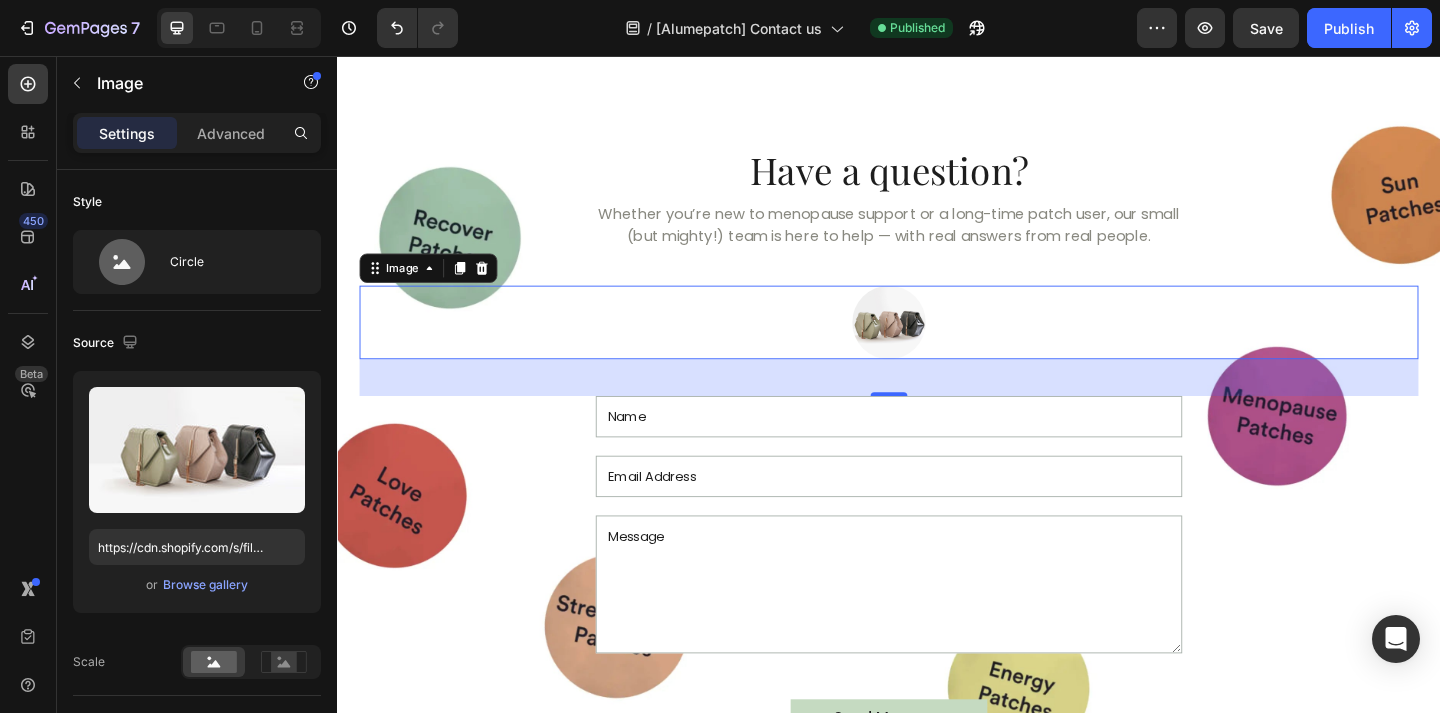 click at bounding box center (937, 346) 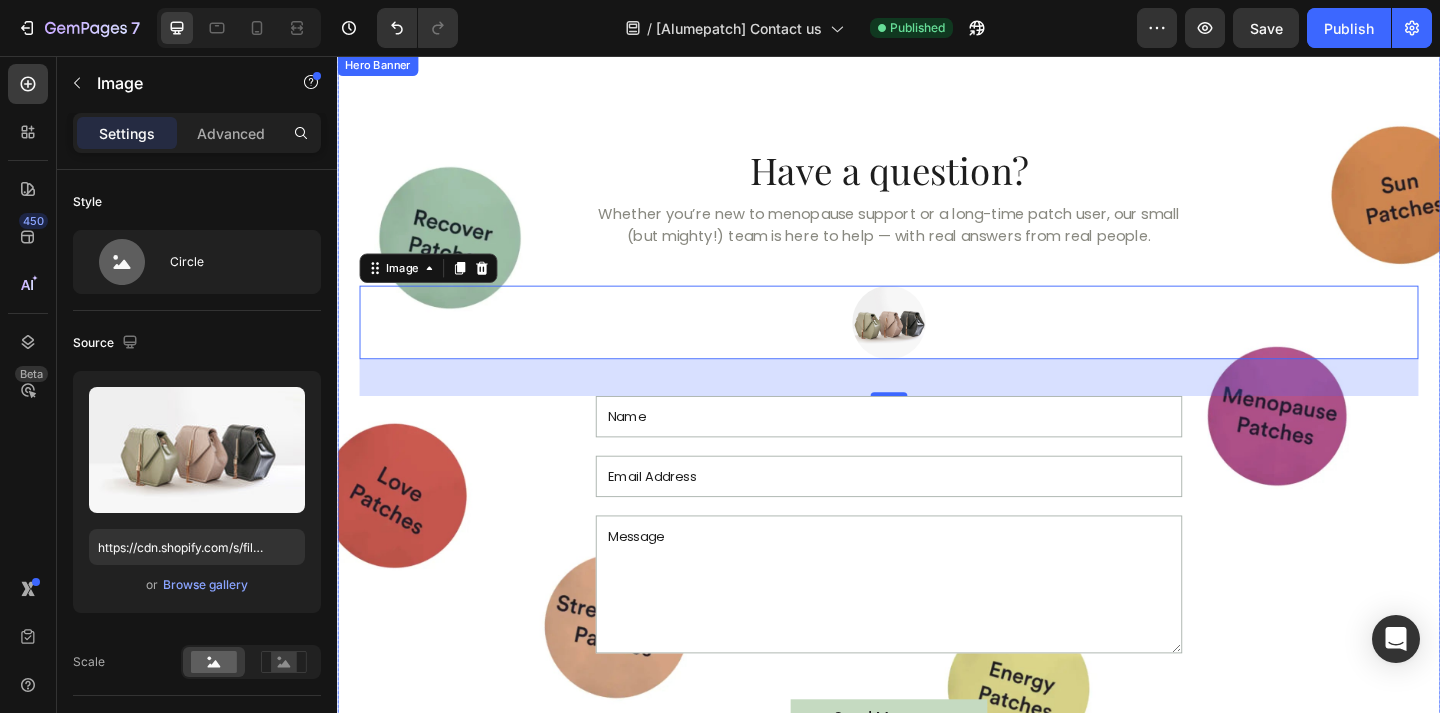 click on "Have a question? Heading Whether you’re new to menopause support or a long-time patch user, our small (but mighty!) team is here to help — with real answers from real people. Text Block Image 40 Text Field Email Field Text Area Send message Submit Button Contact Form Row" at bounding box center (937, 475) 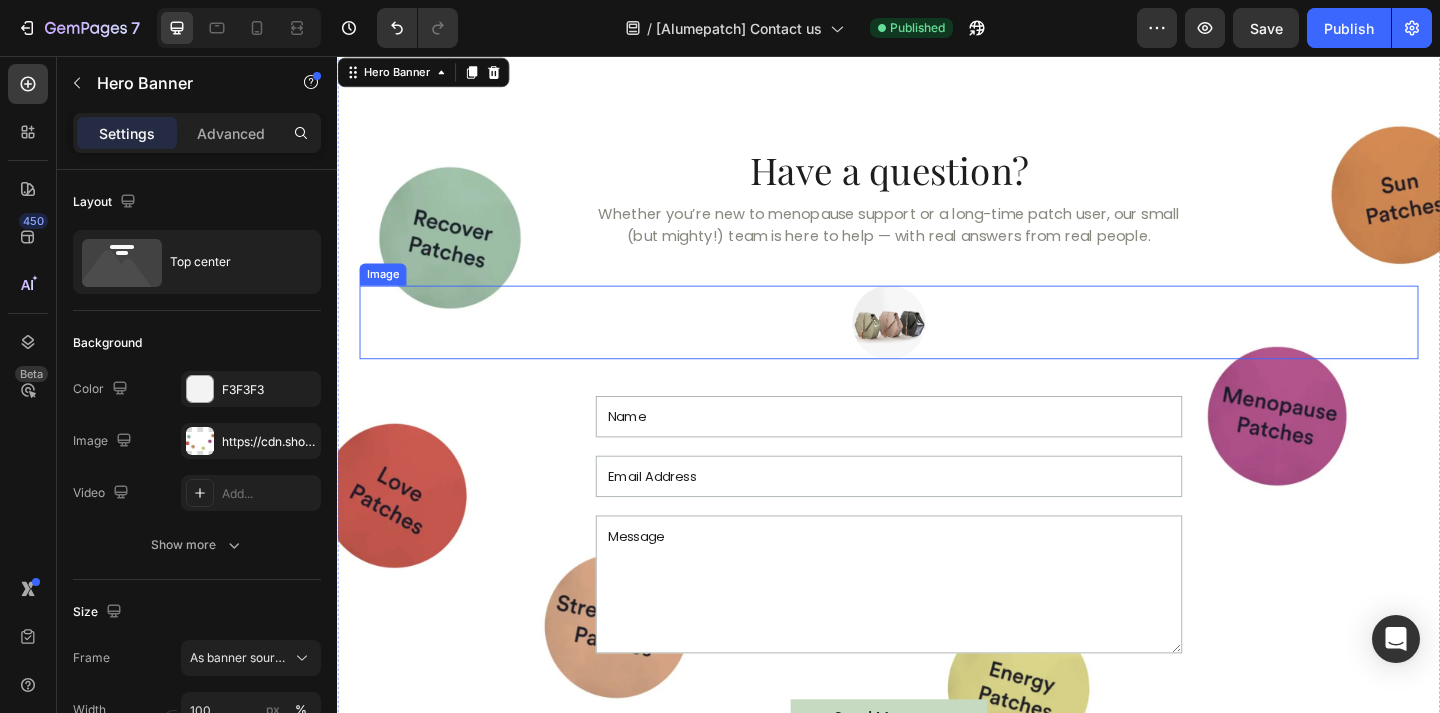 click at bounding box center [937, 346] 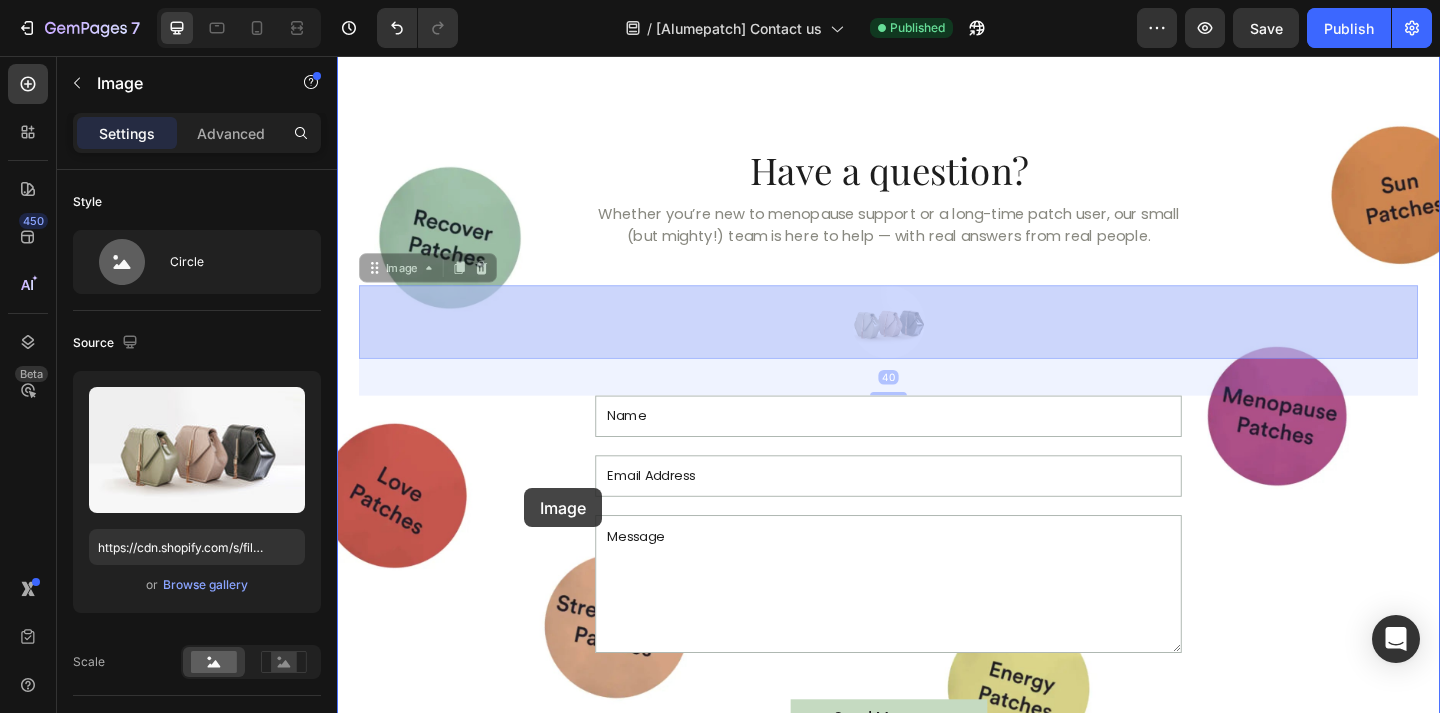 drag, startPoint x: 936, startPoint y: 338, endPoint x: 540, endPoint y: 522, distance: 436.66006 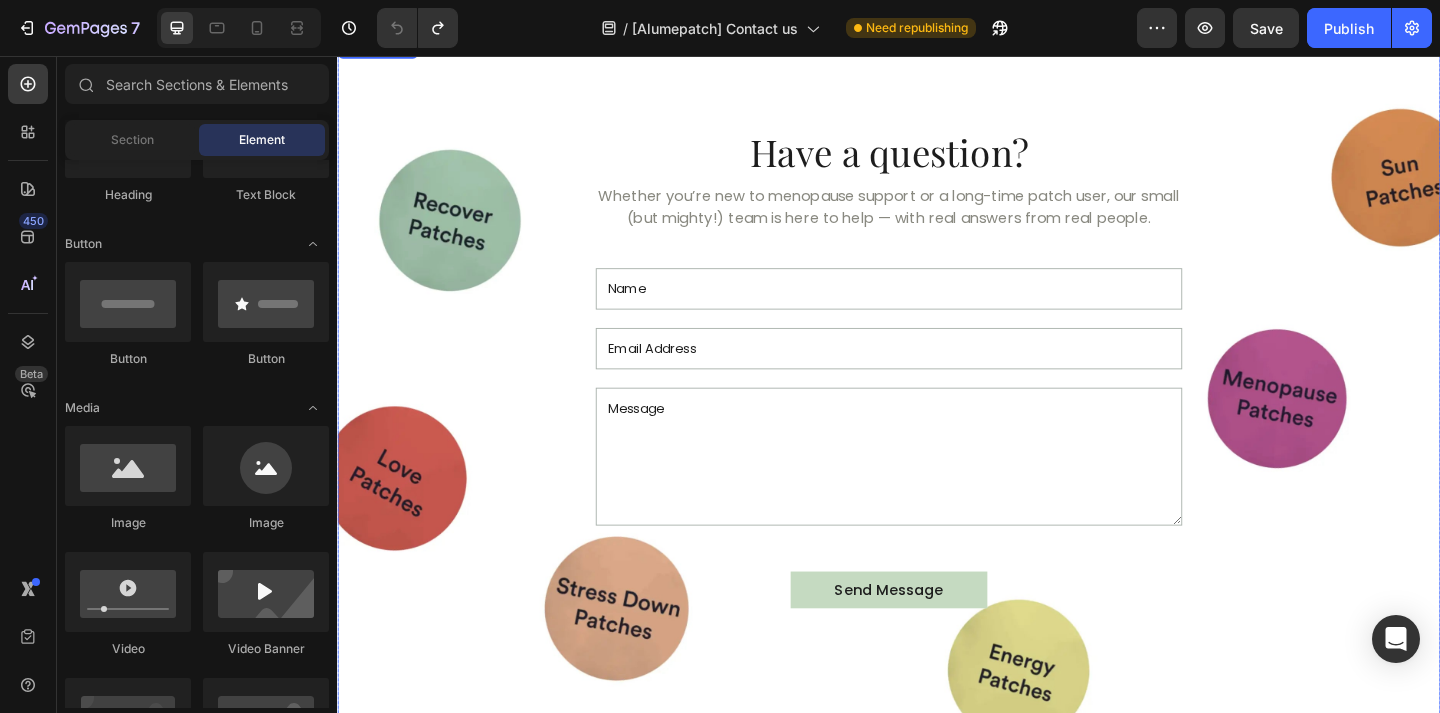 scroll, scrollTop: 56, scrollLeft: 0, axis: vertical 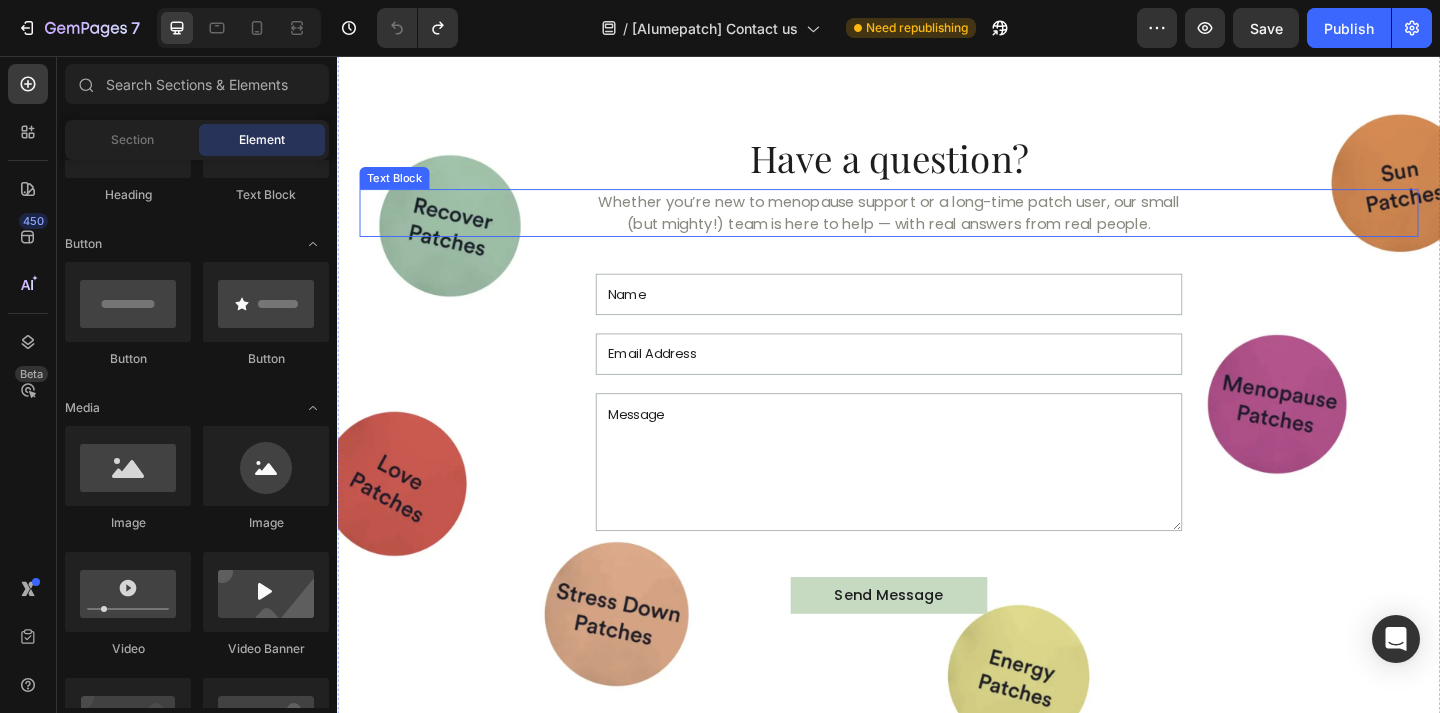 click on "Whether you’re new to menopause support or a long-time patch user, our small (but mighty!) team is here to help — with real answers from real people." at bounding box center [937, 227] 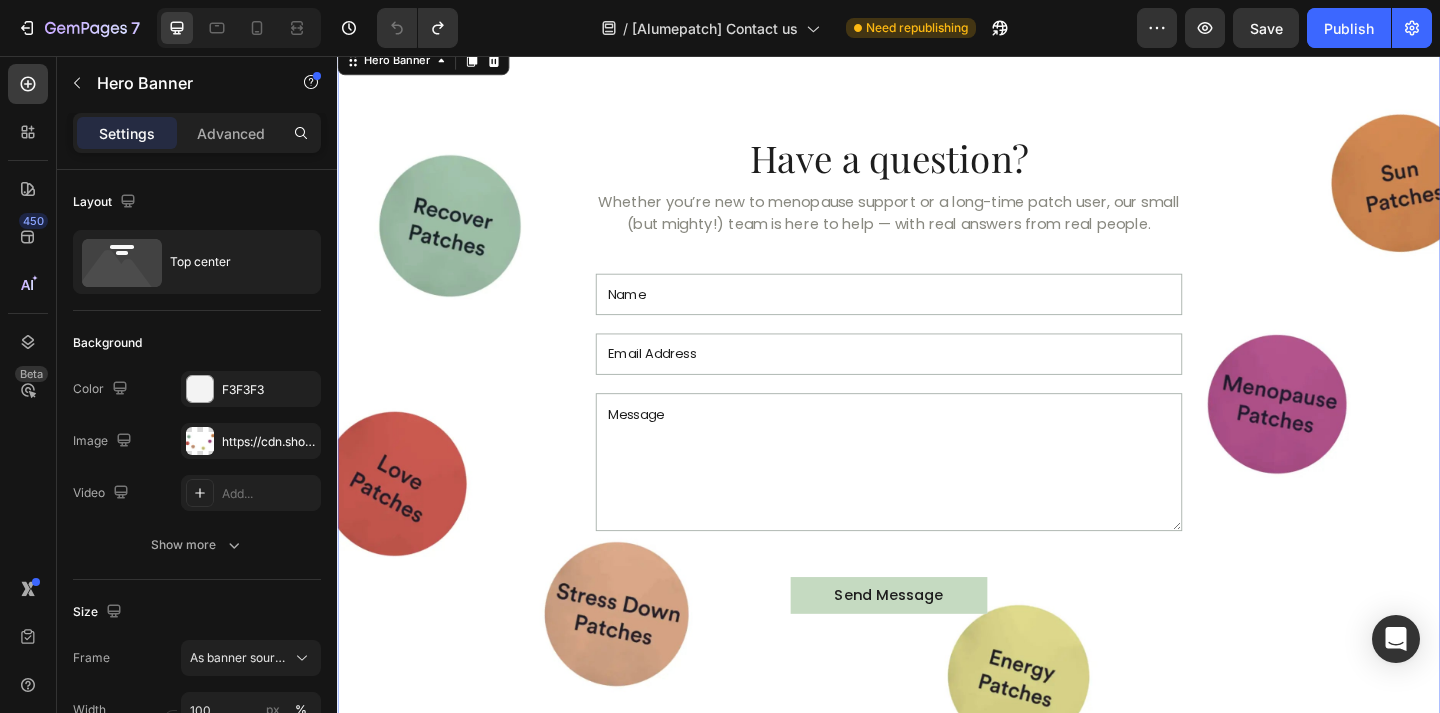 click on "Have a question? Heading Whether you’re new to menopause support or a long-time patch user, our small (but mighty!) team is here to help — with real answers from real people. Text Block Text Field Email Field Text Area Send message Submit Button Contact Form Row" at bounding box center [937, 402] 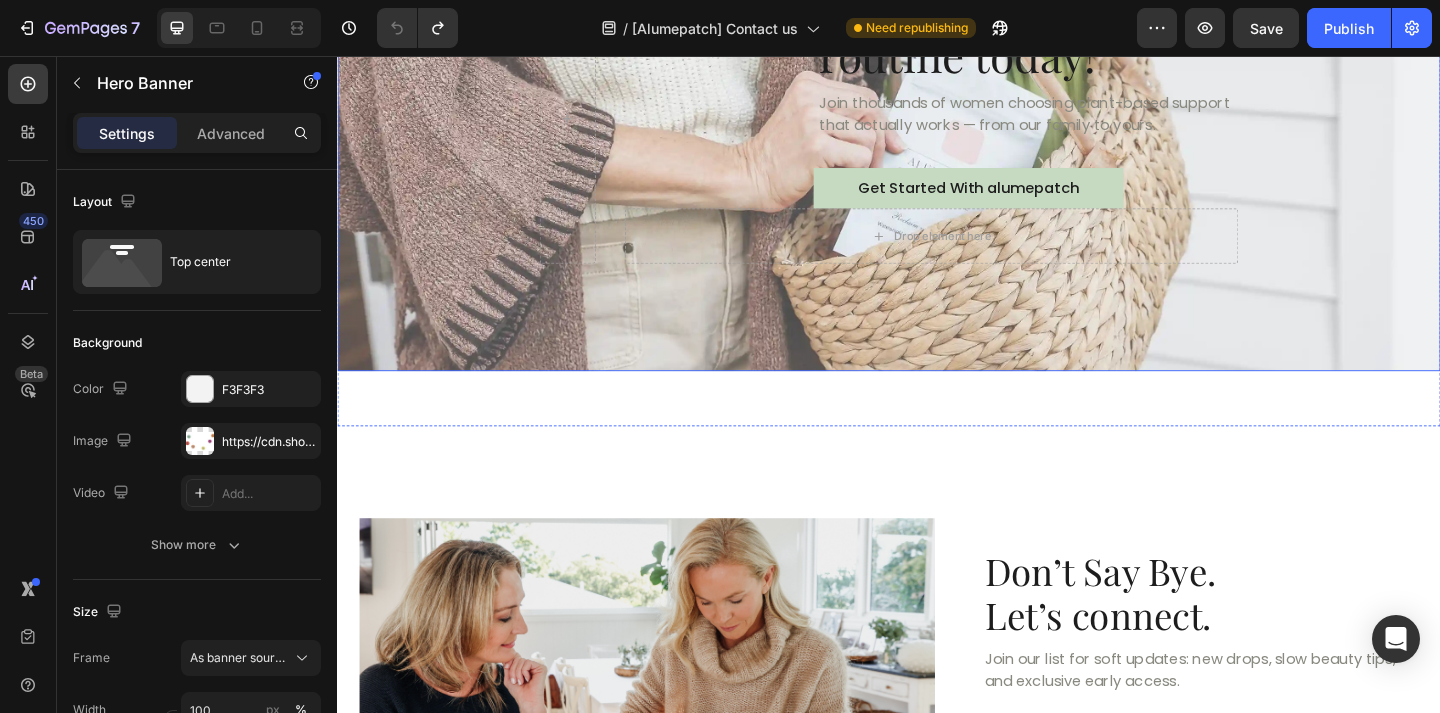 scroll, scrollTop: 0, scrollLeft: 0, axis: both 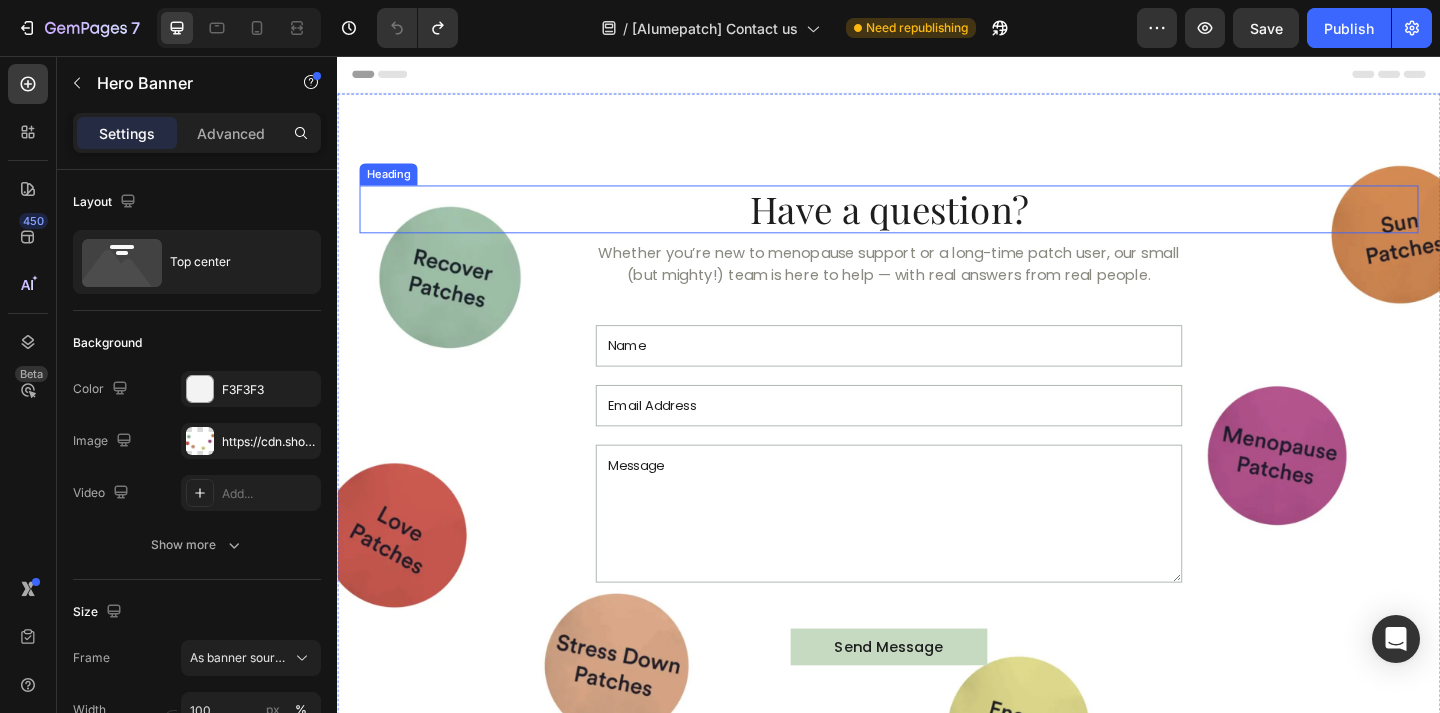 click on "Have a question? Heading Whether you’re new to menopause support or a long-time patch user, our small (but mighty!) team is here to help — with real answers from real people. Text Block Text Field Email Field Text Area Send message Submit Button Contact Form Row" at bounding box center [937, 424] 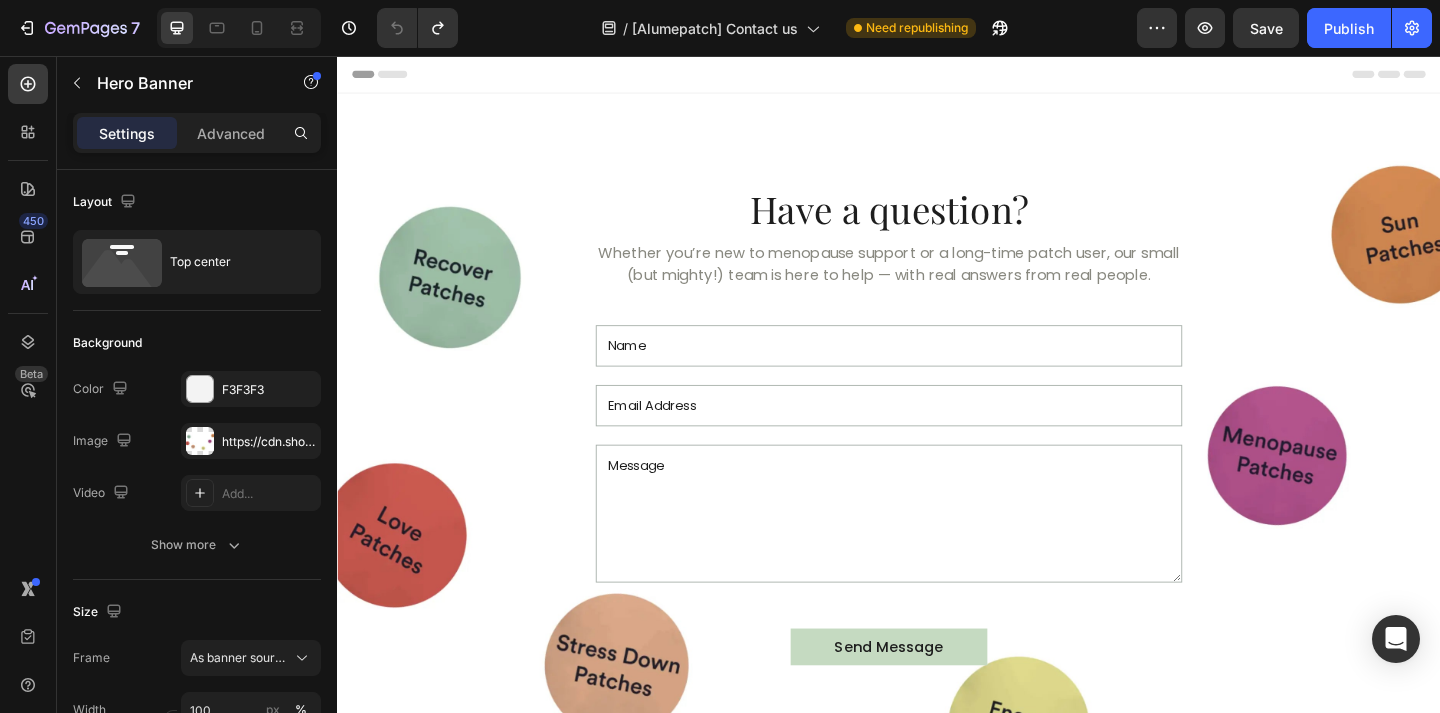 click on "Have a question? Heading Whether you’re new to menopause support or a long-time patch user, our small (but mighty!) team is here to help — with real answers from real people. Text Block Text Field Email Field Text Area Send message Submit Button Contact Form Row" at bounding box center [937, 458] 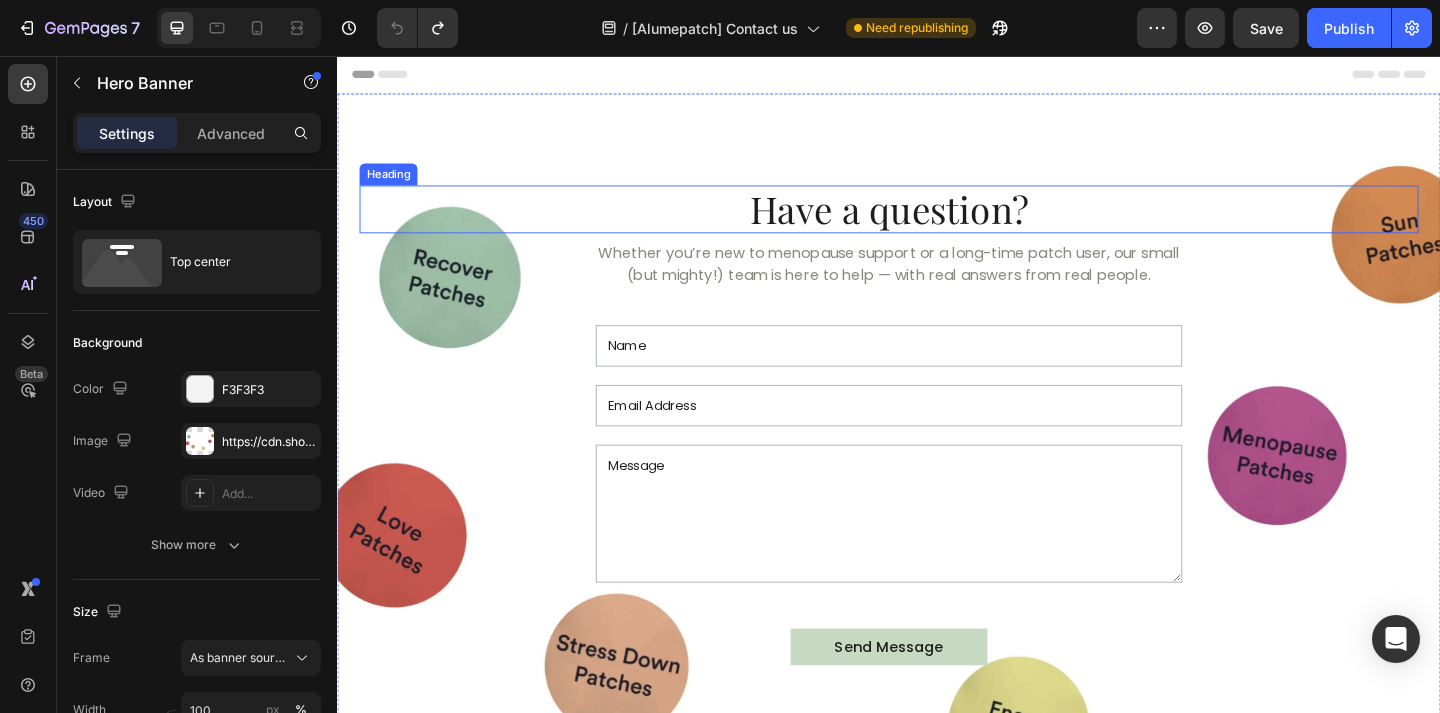click on "Have a question?" at bounding box center [937, 223] 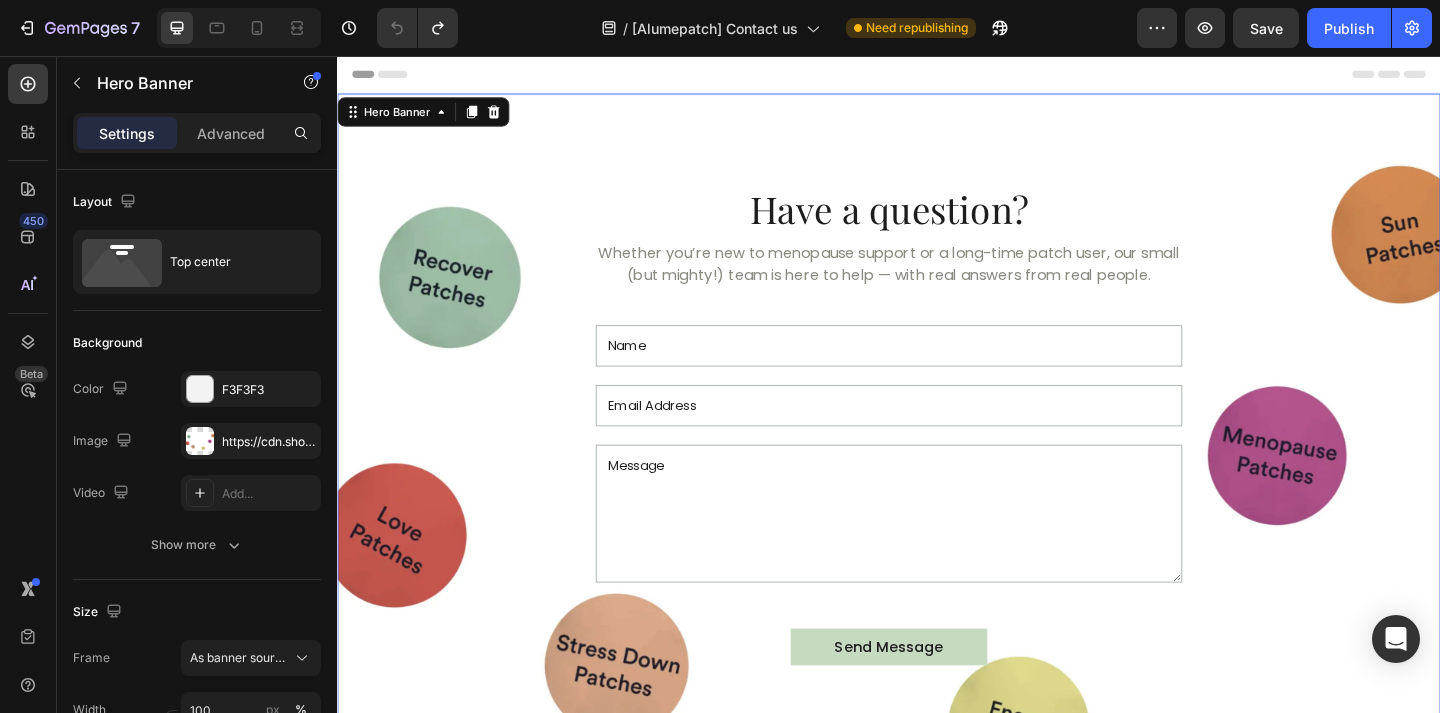 click on "Have a question? Heading Whether you’re new to menopause support or a long-time patch user, our small (but mighty!) team is here to help — with real answers from real people. Text Block Text Field Email Field Text Area Send message Submit Button Contact Form Row" at bounding box center (937, 424) 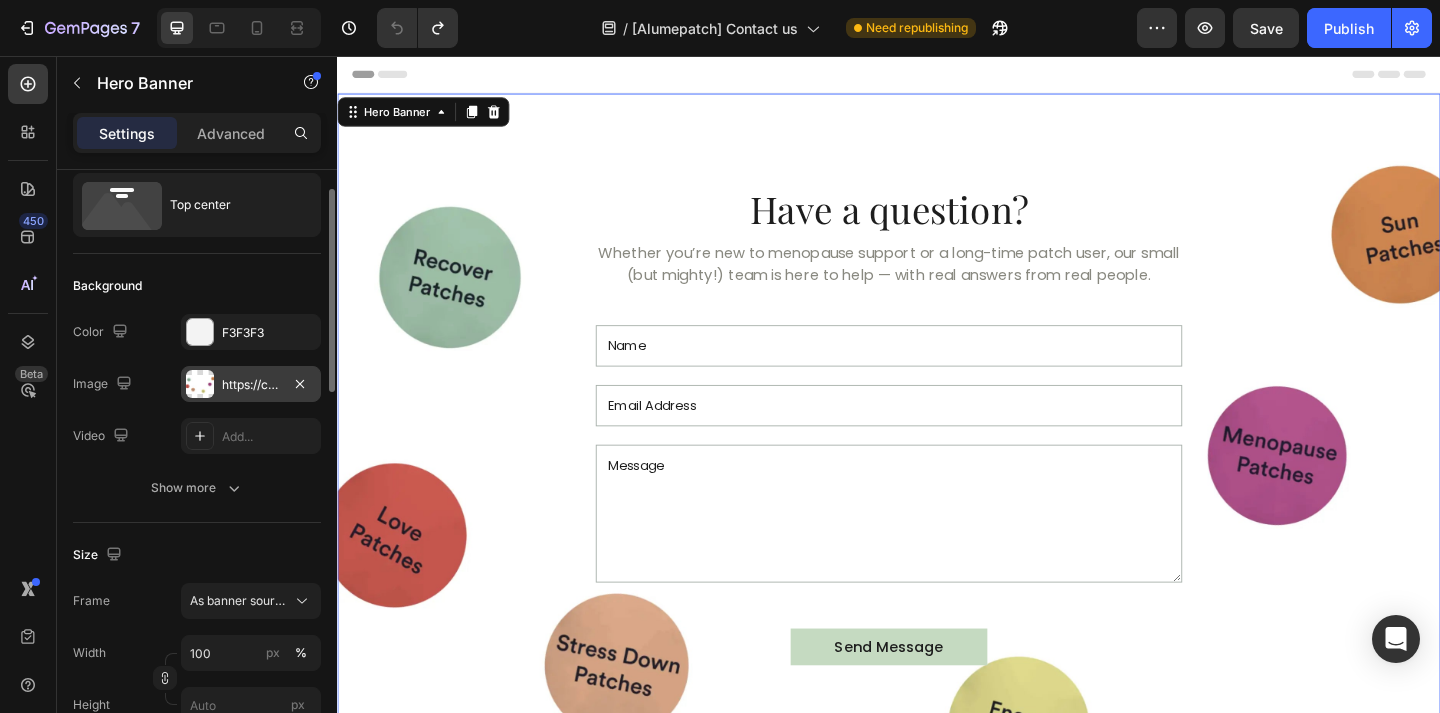 scroll, scrollTop: 68, scrollLeft: 0, axis: vertical 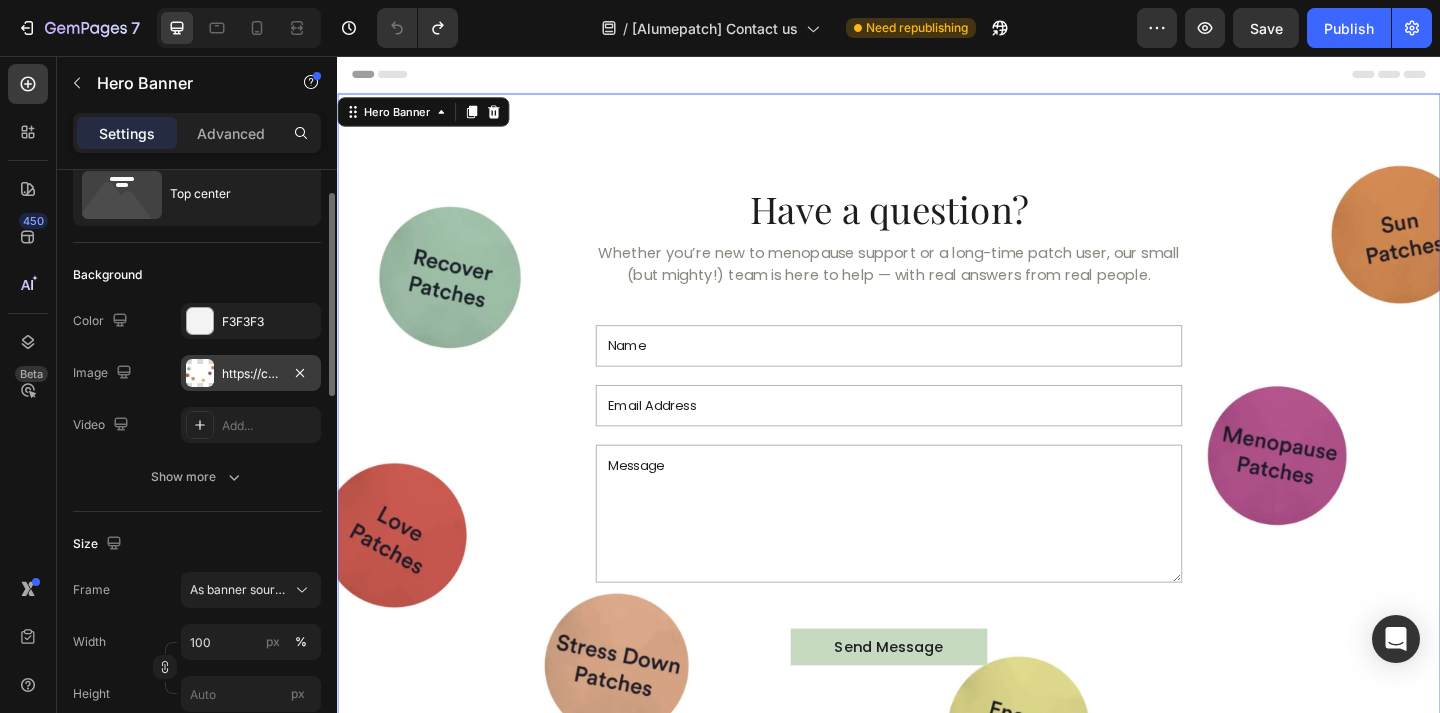 click on "https://cdn.shopify.com/s/files/1/0931/6348/7597/files/gempages_574651023793063024-0e48f33f-2017-4ef4-8c69-08bf0b0239ff.webp" at bounding box center [251, 373] 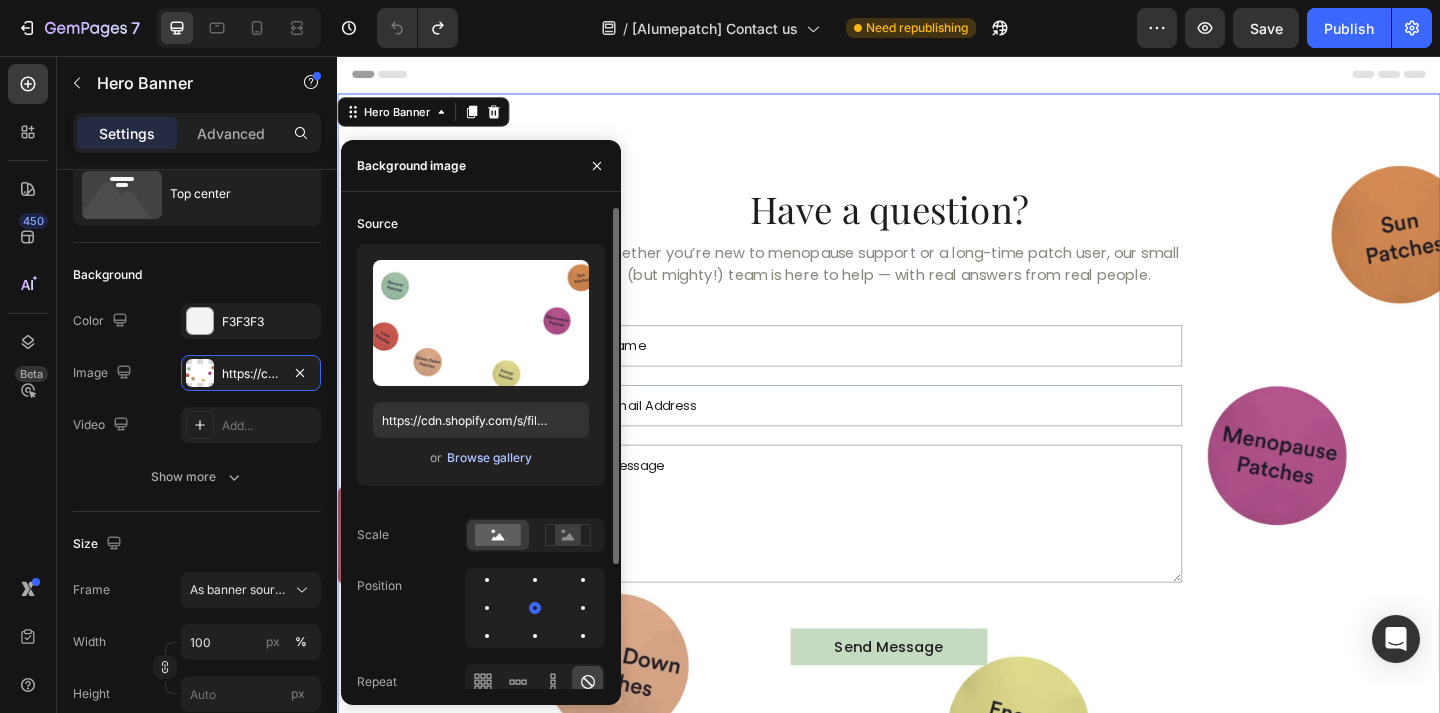 click on "Browse gallery" at bounding box center (489, 458) 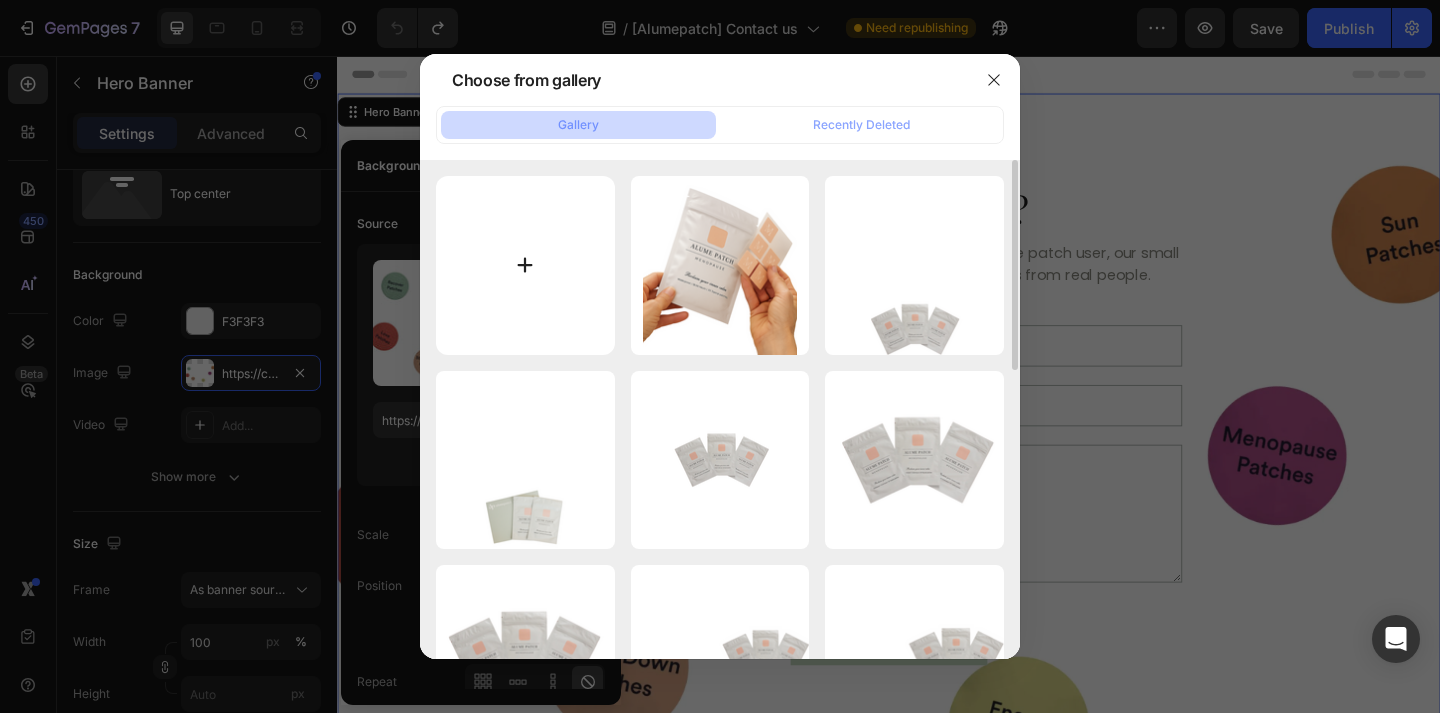 click at bounding box center (525, 265) 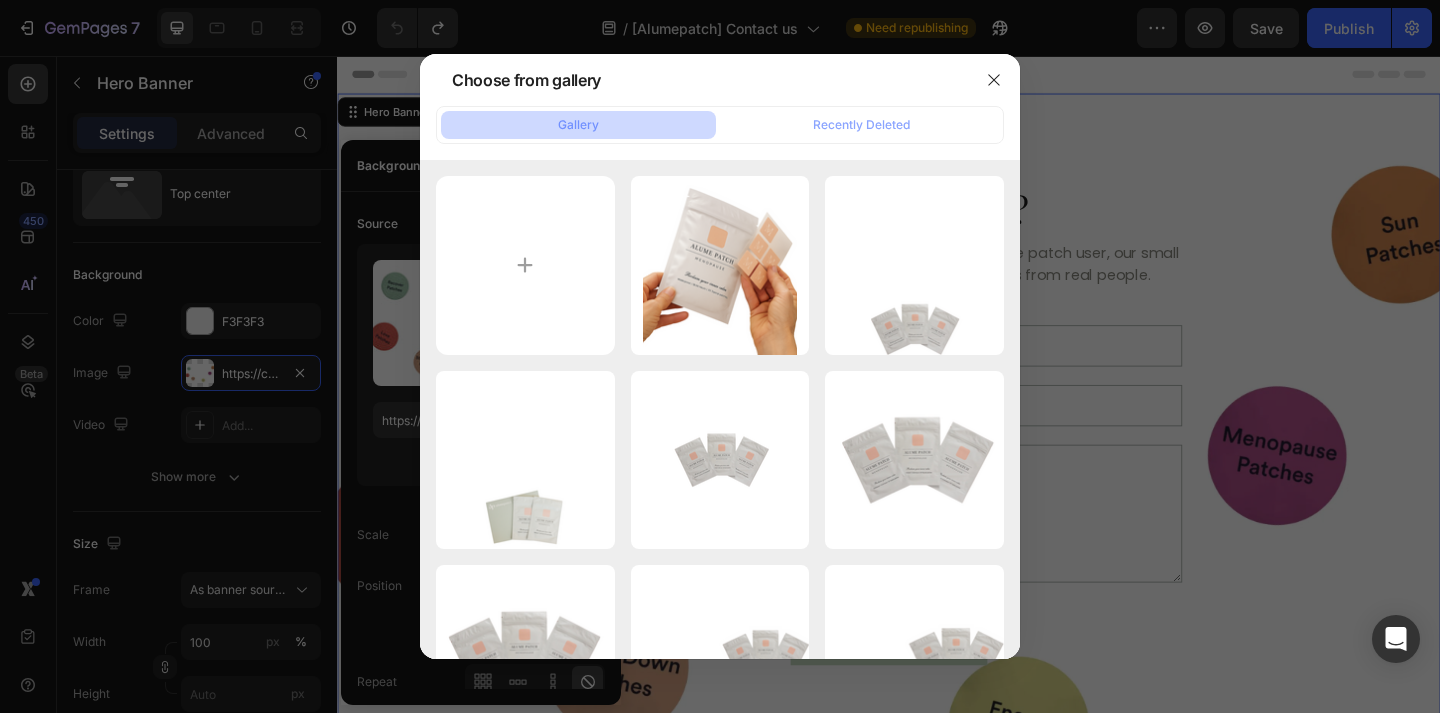 type on "C:\fakepath\Untitled design (1).png" 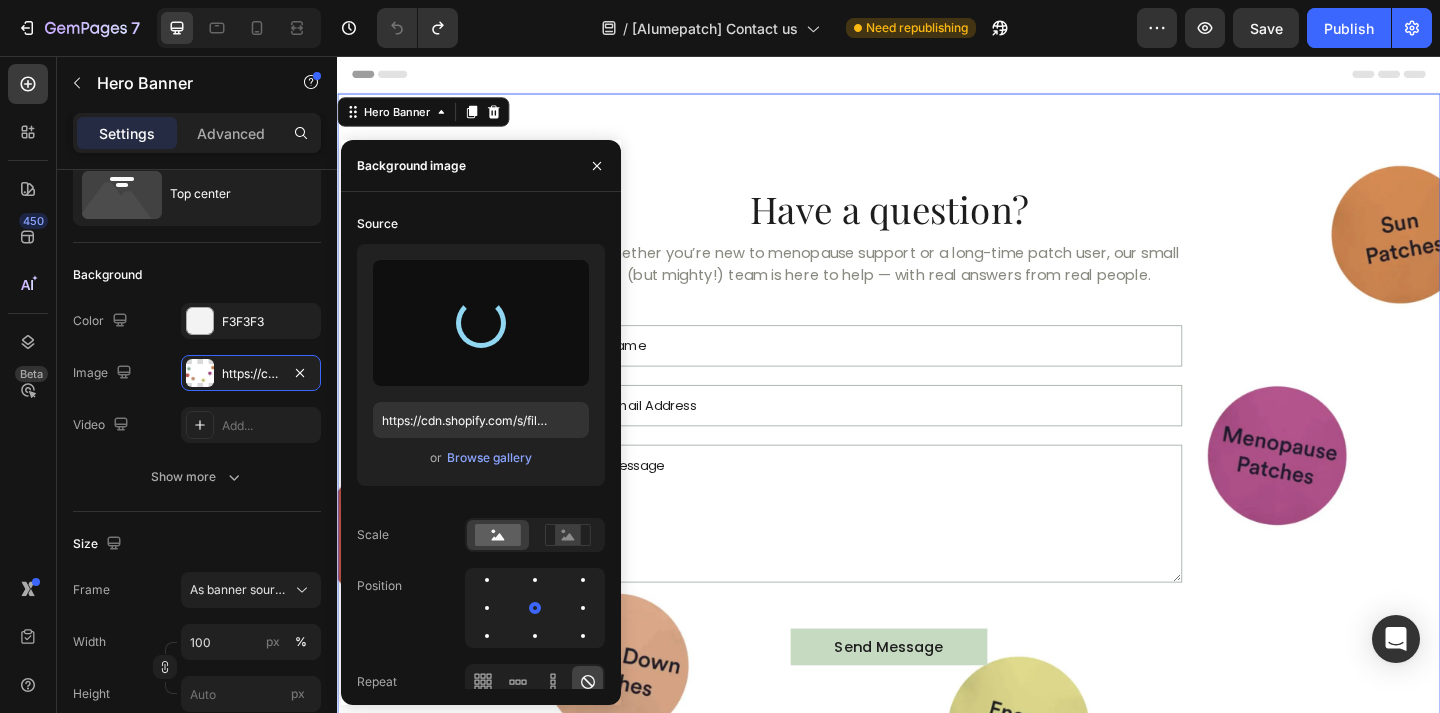 type on "https://cdn.shopify.com/s/files/1/0931/6348/7597/files/gempages_574651023793063024-0f5be1d0-35ed-4dc8-b1b4-8e108222cb6d.png" 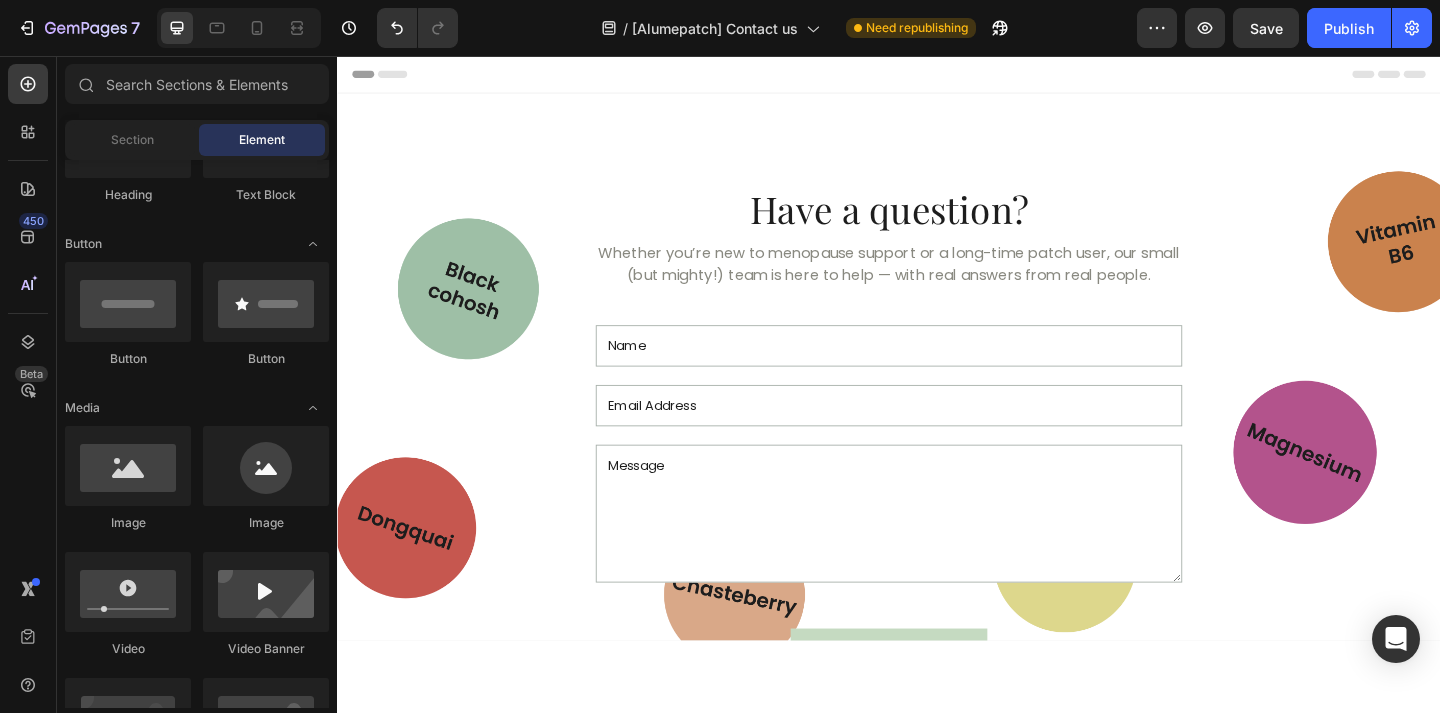 click on "Header" at bounding box center (937, 76) 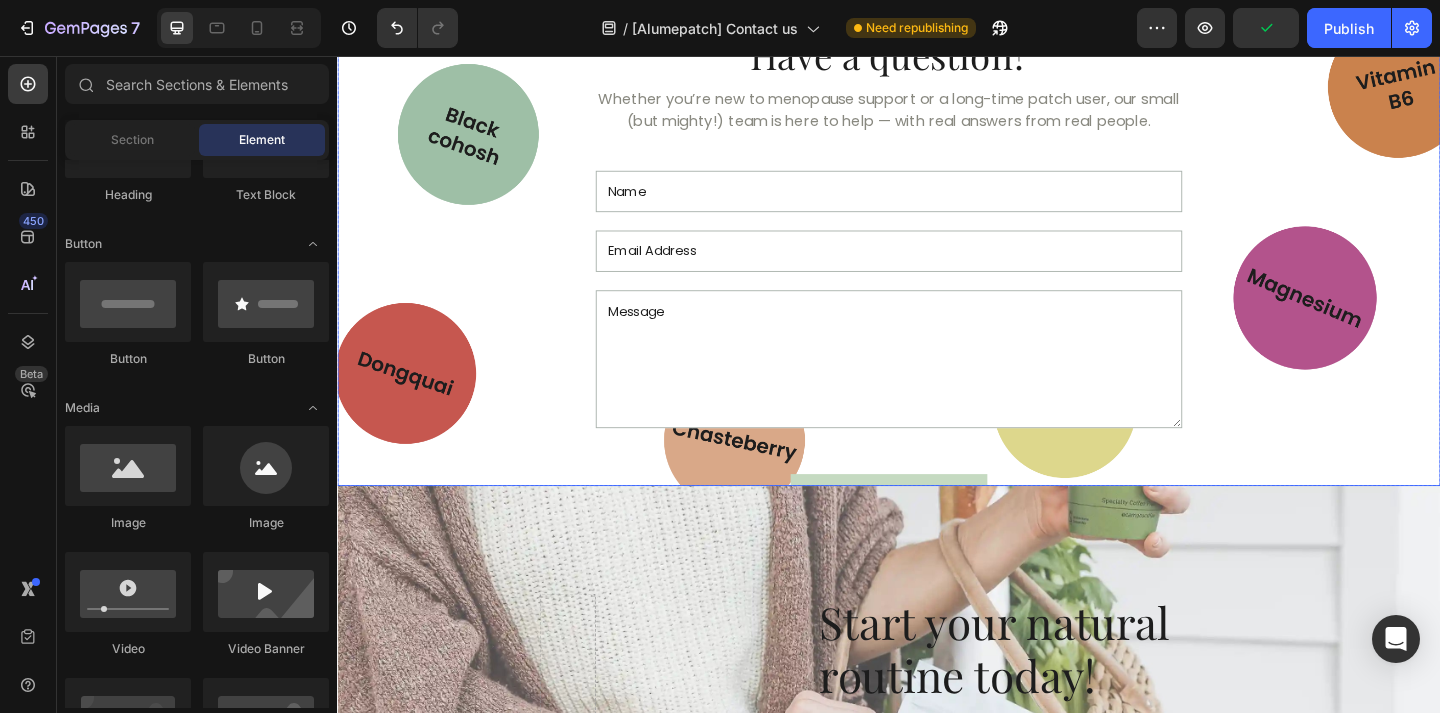 scroll, scrollTop: 211, scrollLeft: 0, axis: vertical 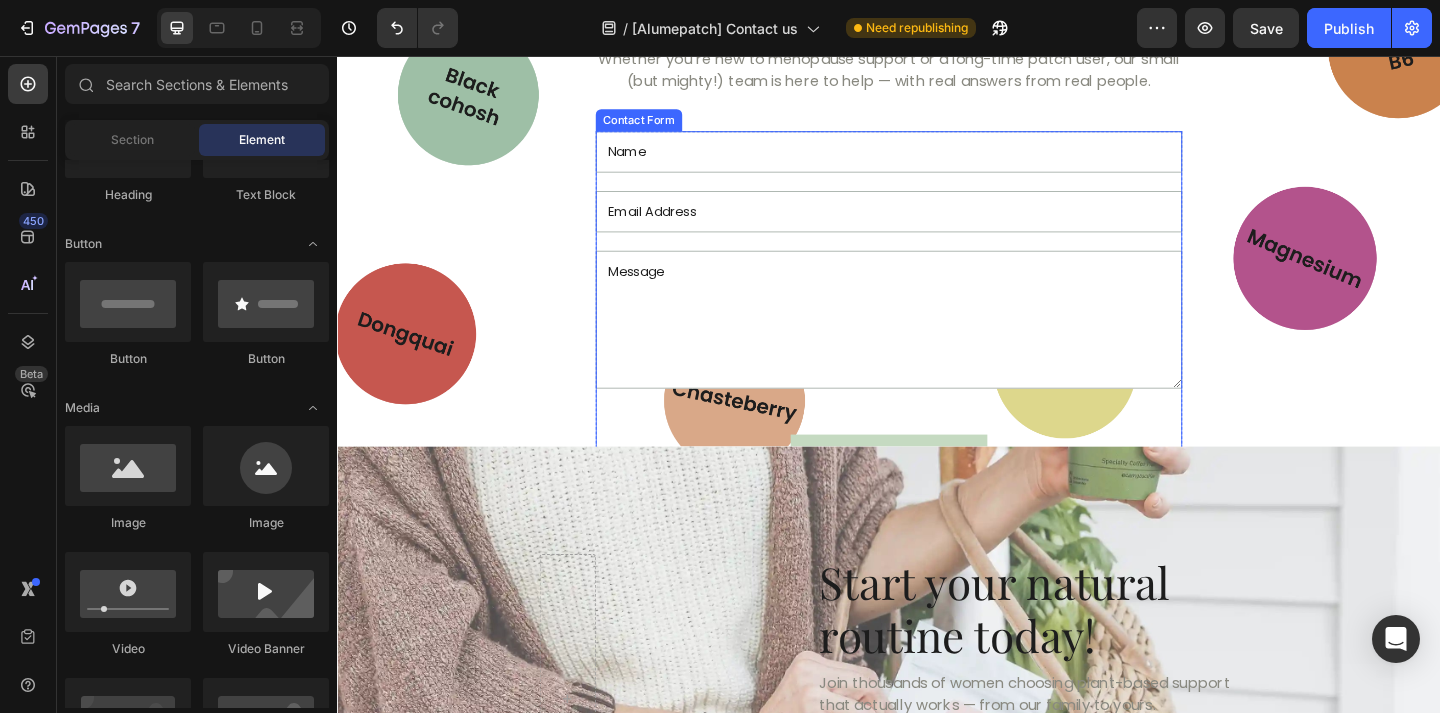 click on "Text Field Email Field Text Area Send message Submit Button Contact Form" at bounding box center [937, 323] 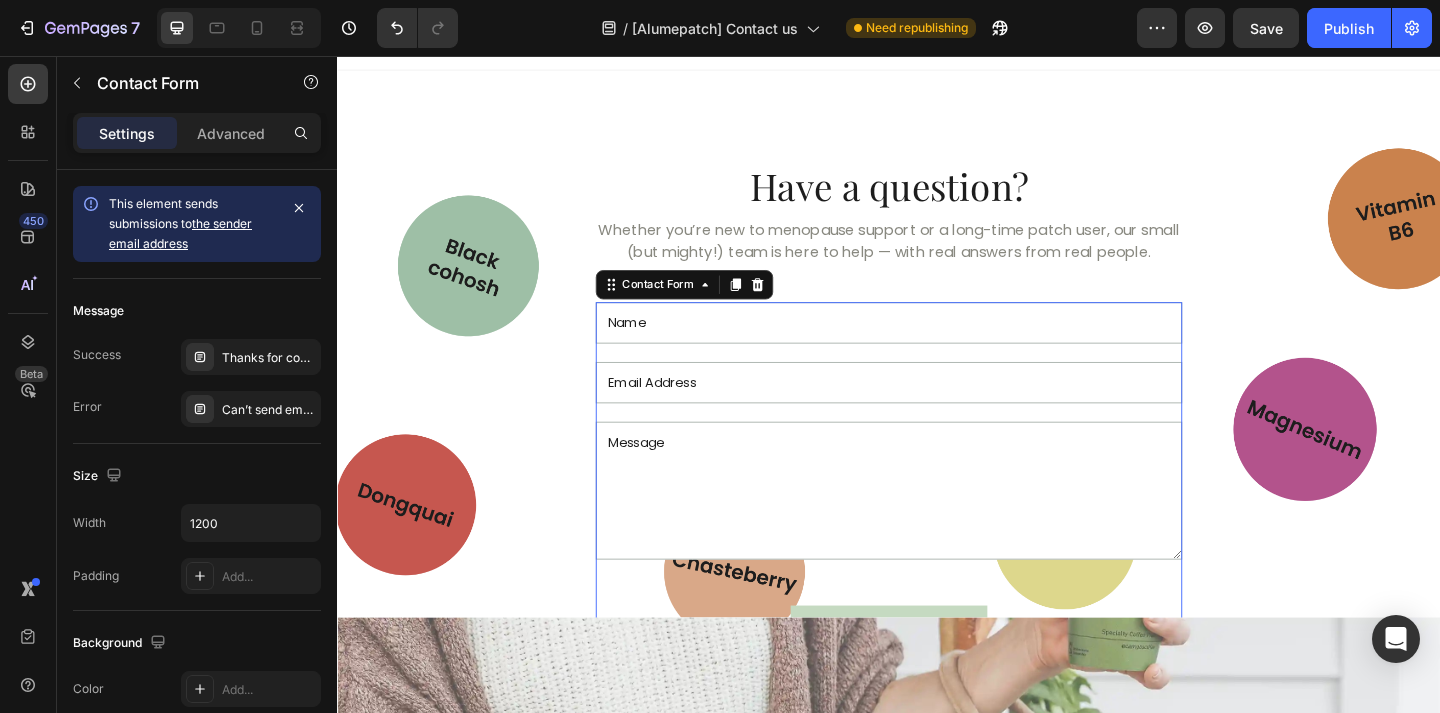 scroll, scrollTop: 0, scrollLeft: 0, axis: both 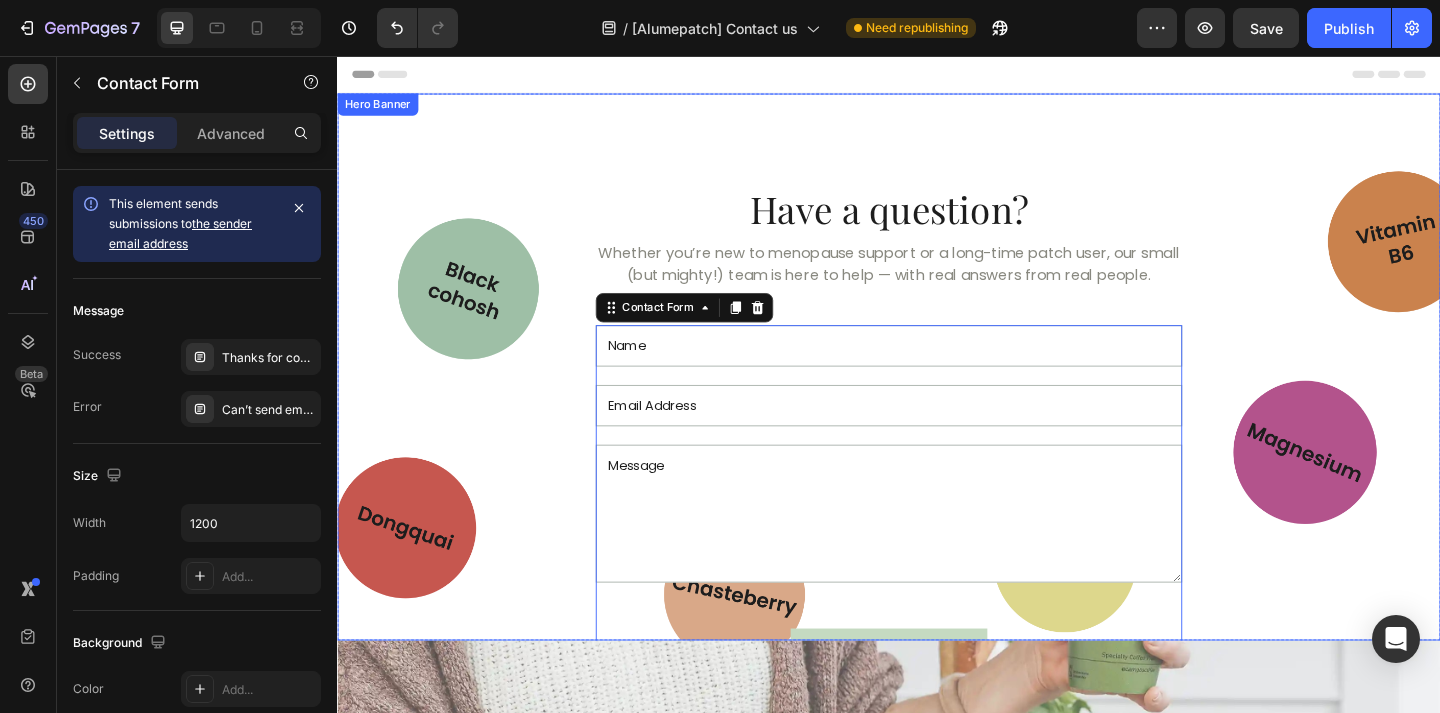 click on "Have a question? Heading Whether you’re new to menopause support or a long-time patch user, our small (but mighty!) team is here to help — with real answers from real people. Text Block Text Field Email Field Text Area Send message Submit Button Contact Form 0 Row" at bounding box center (937, 424) 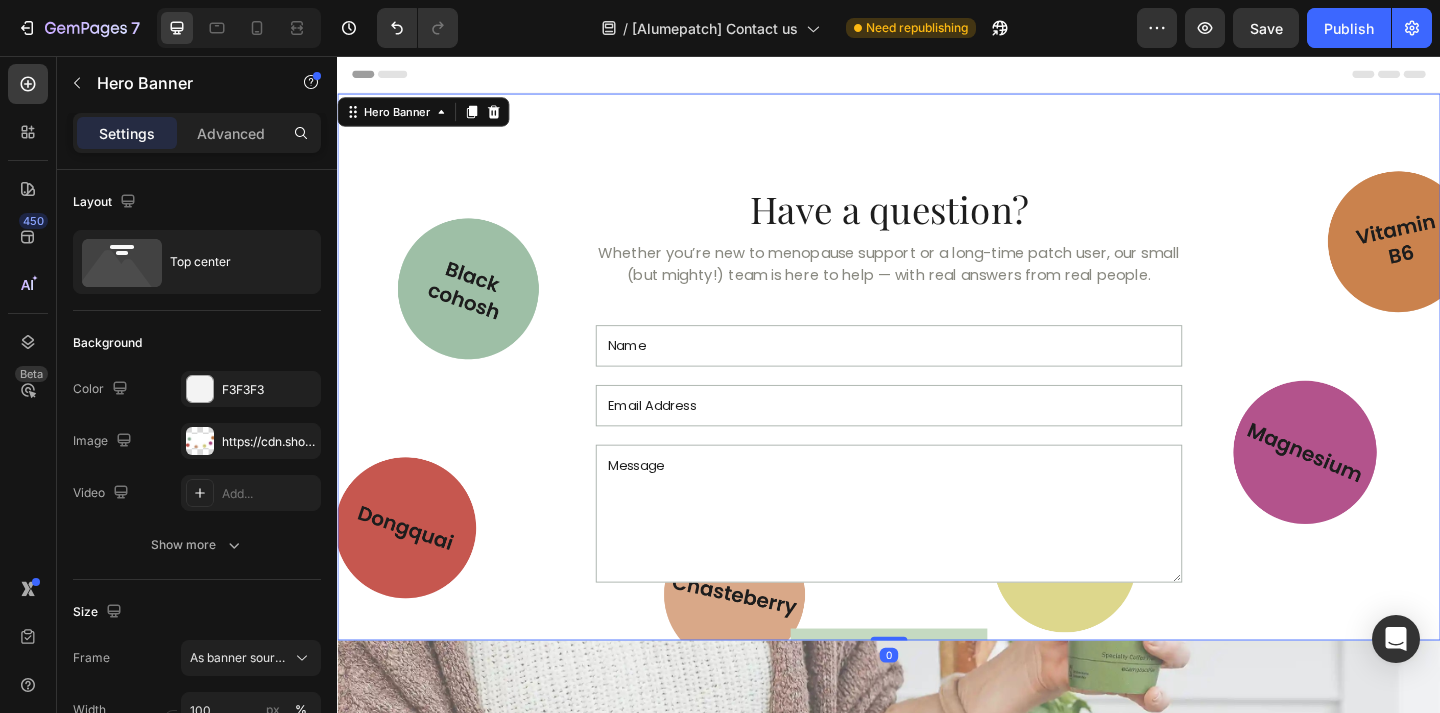 click on "Have a question? Heading Whether you’re new to menopause support or a long-time patch user, our small (but mighty!) team is here to help — with real answers from real people. Text Block Text Field Email Field Text Area Send message Submit Button Contact Form Row" at bounding box center [937, 424] 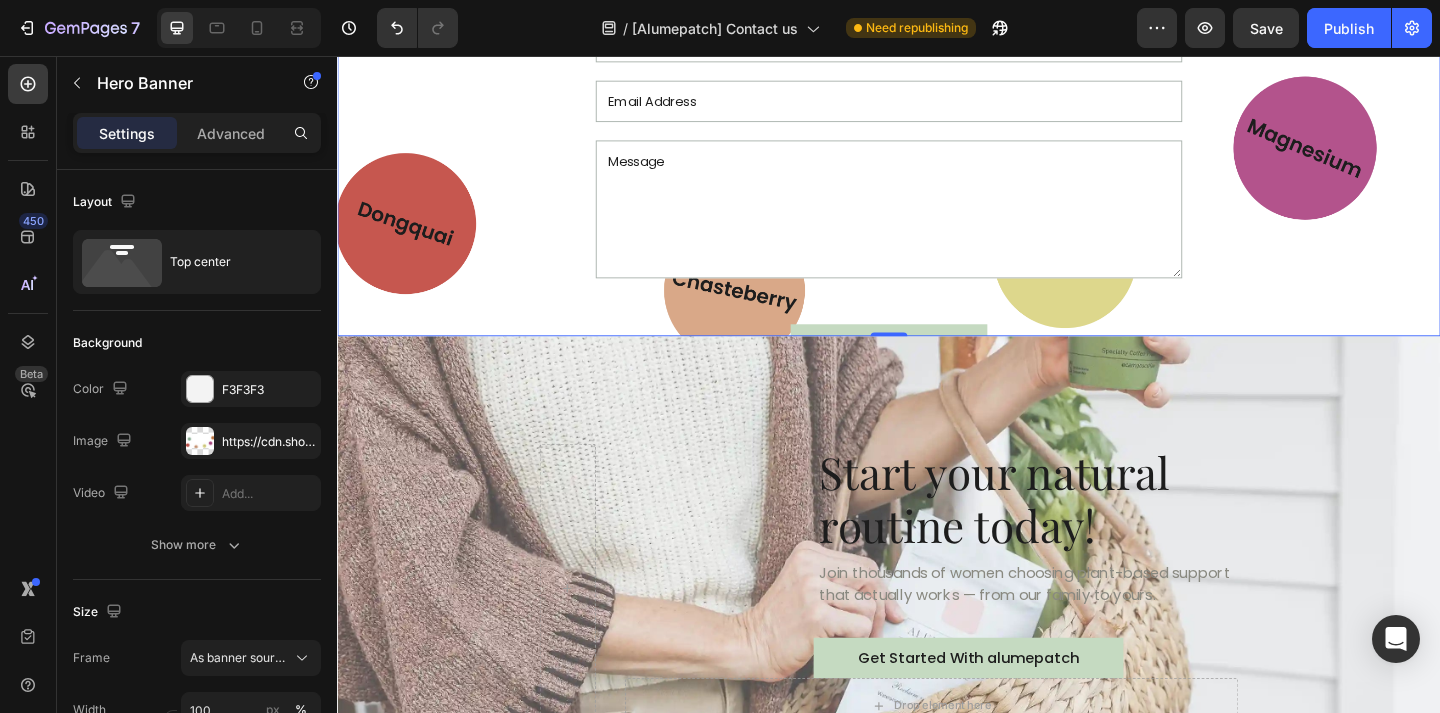 scroll, scrollTop: 0, scrollLeft: 0, axis: both 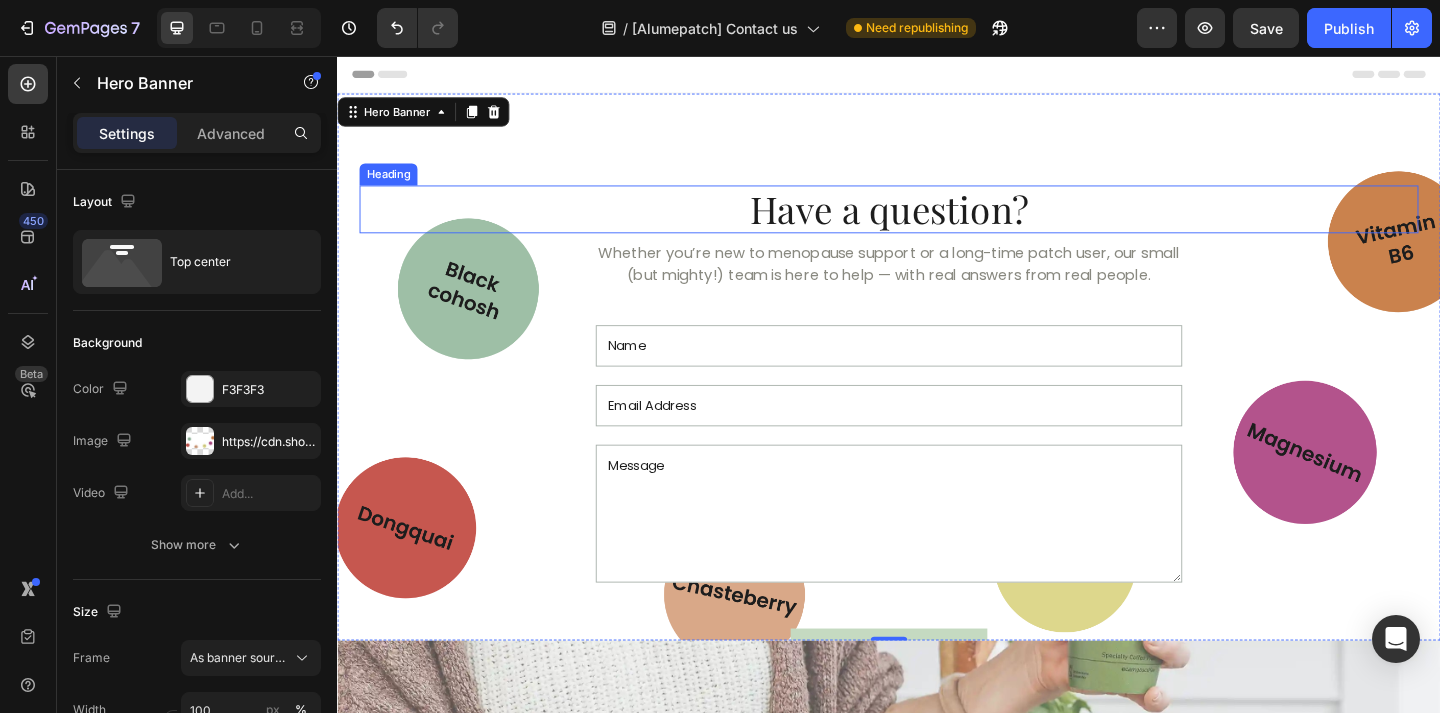 click on "Have a question? Heading Whether you’re new to menopause support or a long-time patch user, our small (but mighty!) team is here to help — with real answers from real people. Text Block Text Field Email Field Text Area Send message Submit Button Contact Form Row" at bounding box center [937, 424] 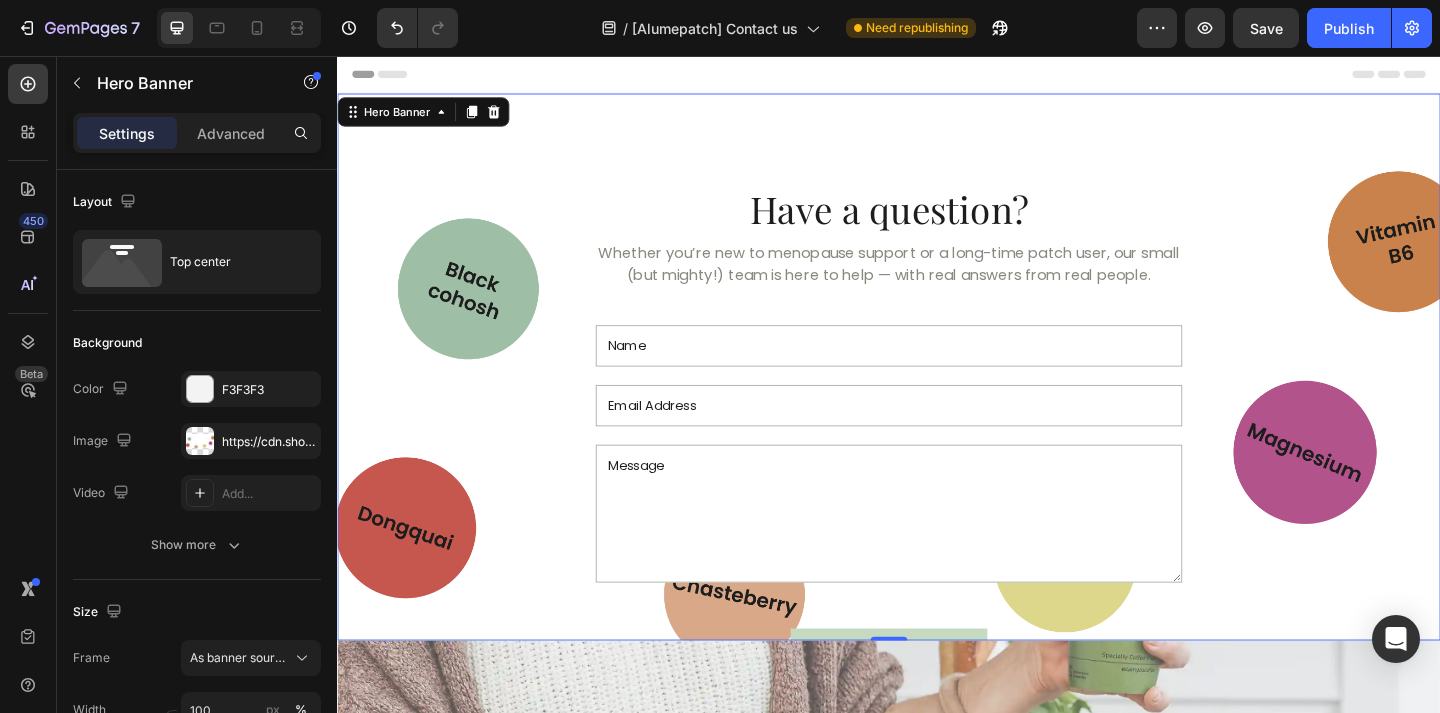 click on "Have a question? Heading Whether you’re new to menopause support or a long-time patch user, our small (but mighty!) team is here to help — with real answers from real people. Text Block Text Field Email Field Text Area Send message Submit Button Contact Form Row" at bounding box center (937, 424) 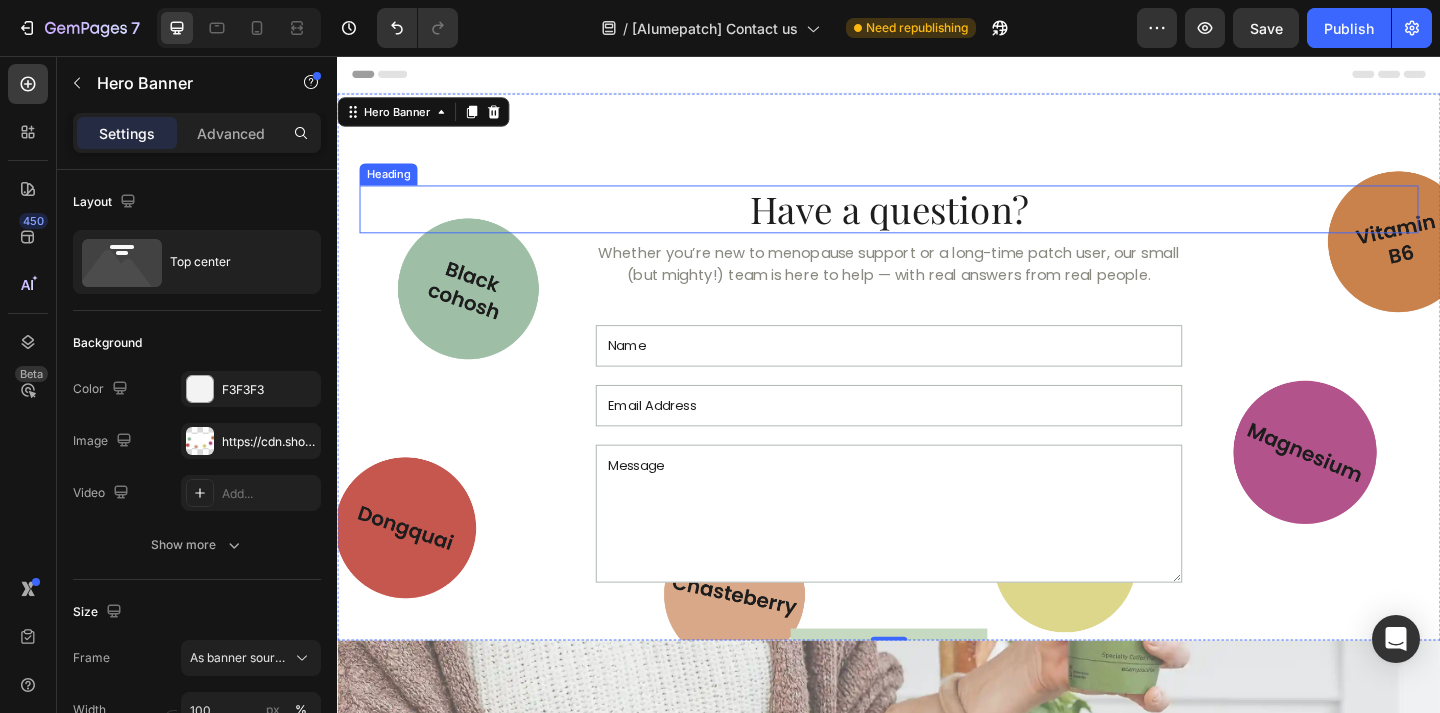 click on "Have a question?" at bounding box center [937, 223] 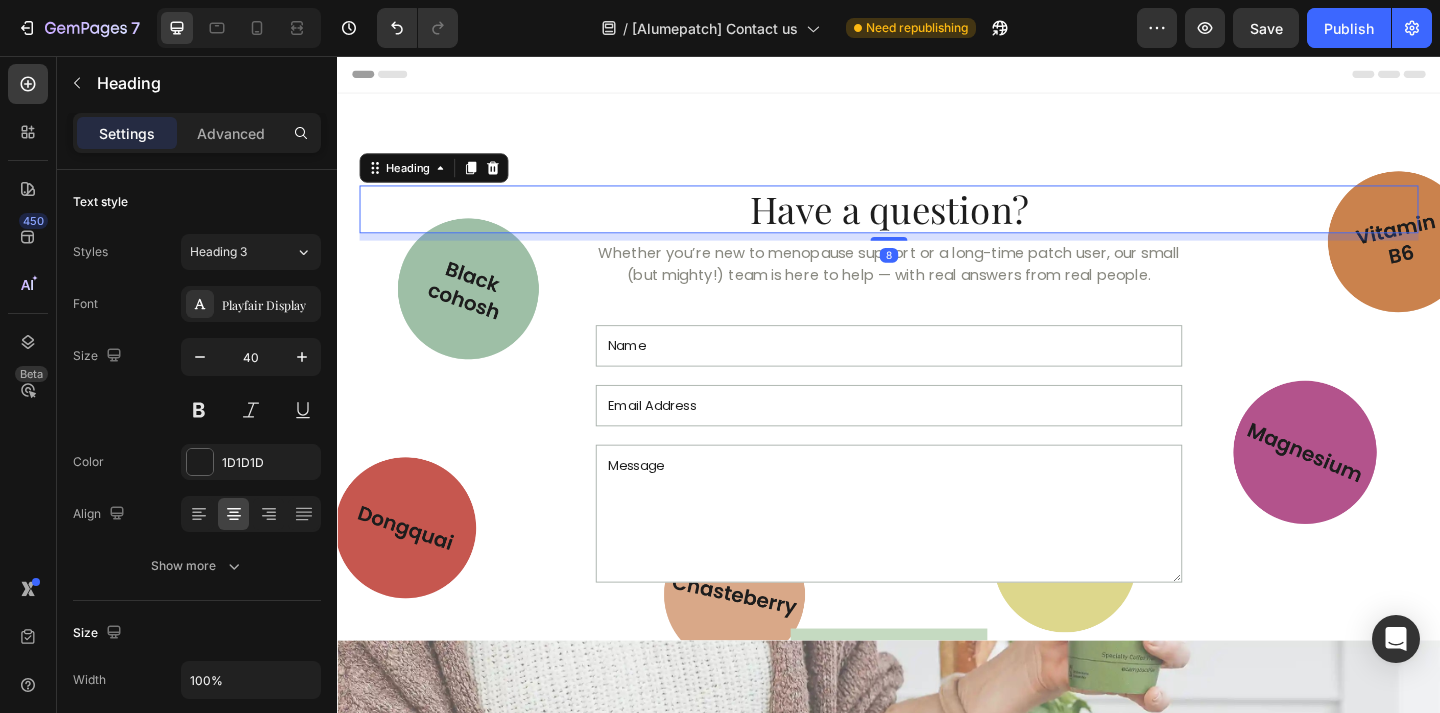 click on "Have a question?" at bounding box center (937, 223) 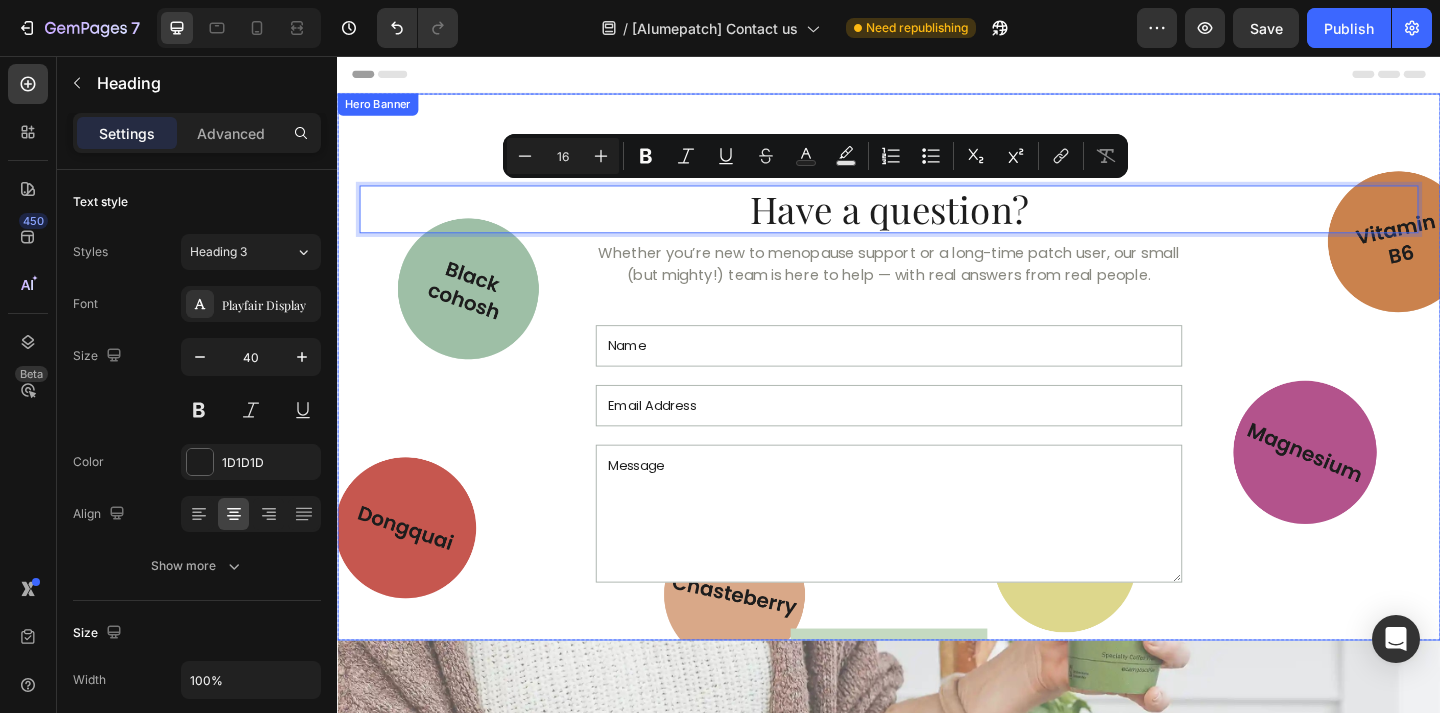 click on "Have a question? Heading 8 Whether you’re new to menopause support or a long-time patch user, our small (but mighty!) team is here to help — with real answers from real people. Text Block Text Field Email Field Text Area Send message Submit Button Contact Form Row" at bounding box center (937, 424) 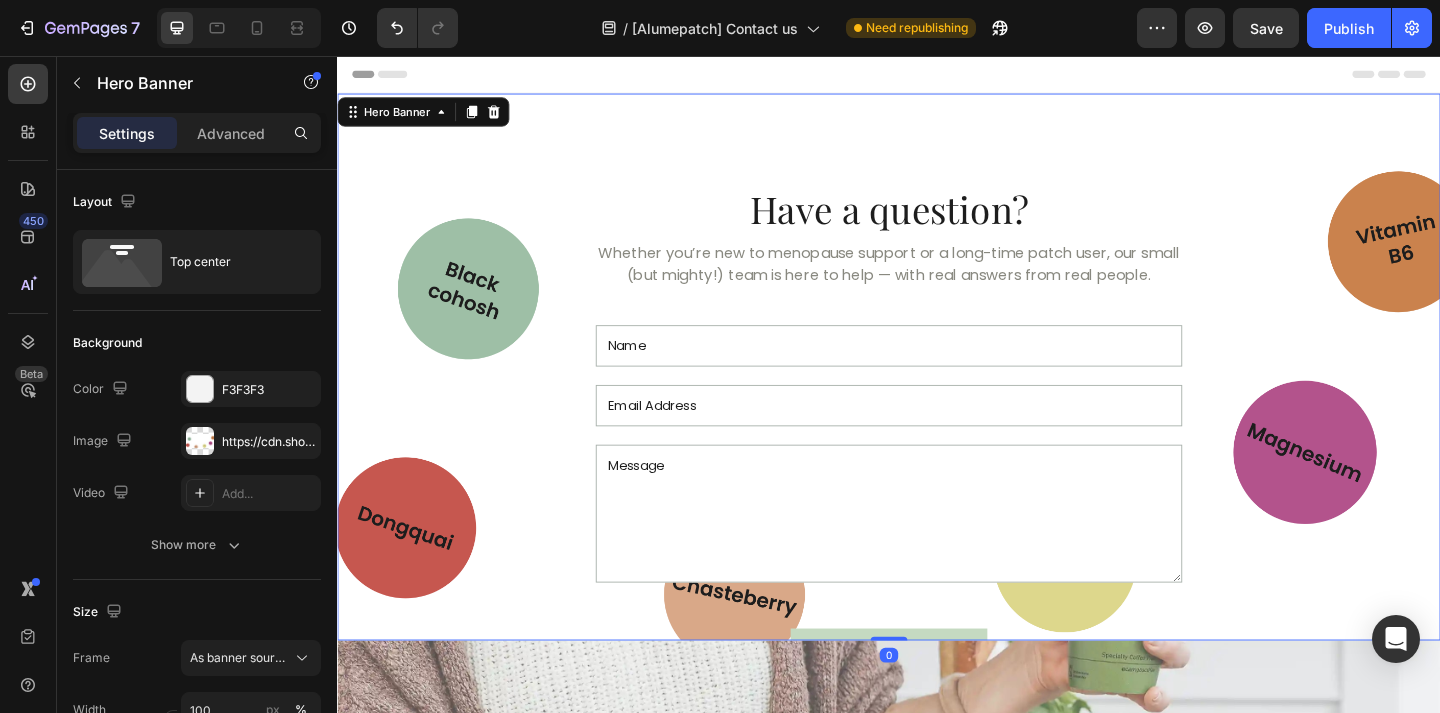click on "Have a question? Heading Whether you’re new to menopause support or a long-time patch user, our small (but mighty!) team is here to help — with real answers from real people. Text Block Text Field Email Field Text Area Send message Submit Button Contact Form Row" at bounding box center (937, 424) 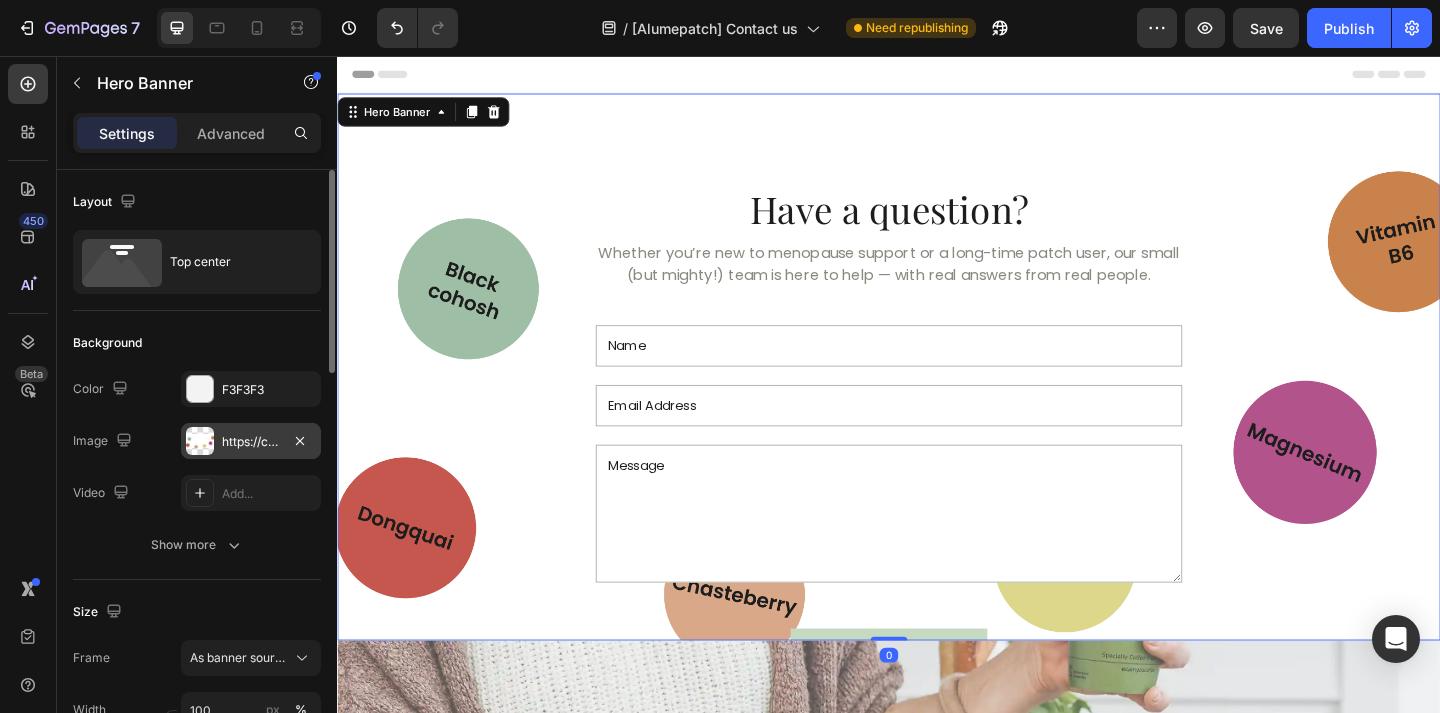 click on "https://cdn.shopify.com/s/files/1/0931/6348/7597/files/gempages_574651023793063024-0f5be1d0-35ed-4dc8-b1b4-8e108222cb6d.png" at bounding box center (251, 441) 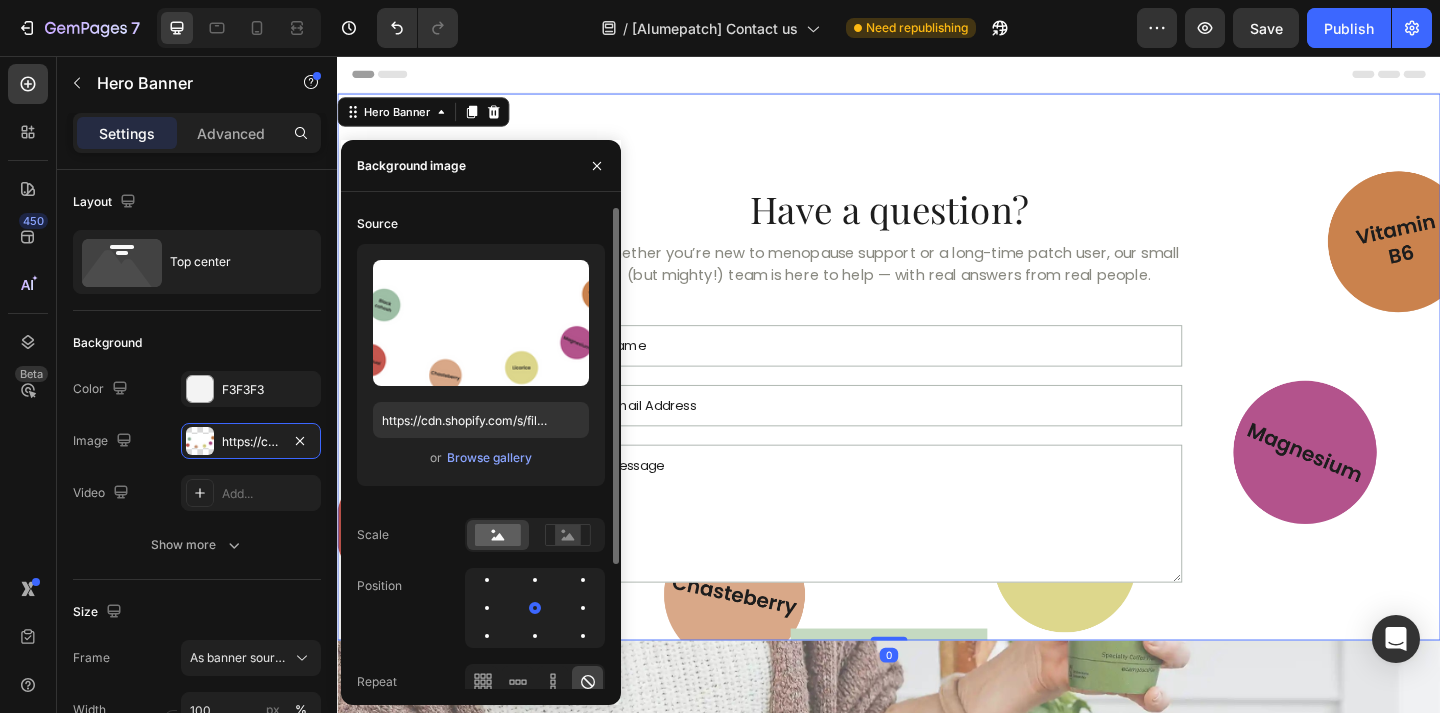 click on "Upload Image https://cdn.shopify.com/s/files/1/0931/6348/7597/files/gempages_574651023793063024-0f5be1d0-35ed-4dc8-b1b4-8e108222cb6d.png or Browse gallery" at bounding box center (481, 365) 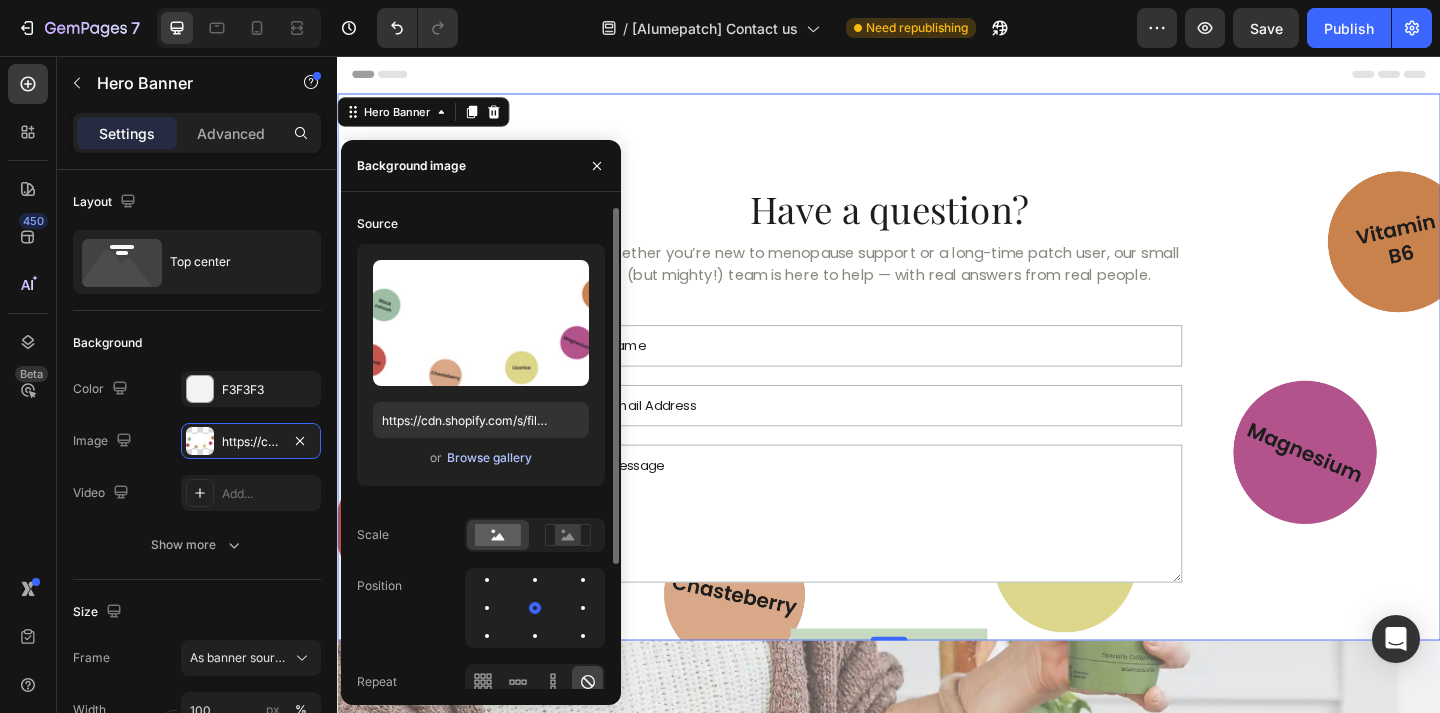 click on "Browse gallery" at bounding box center [489, 458] 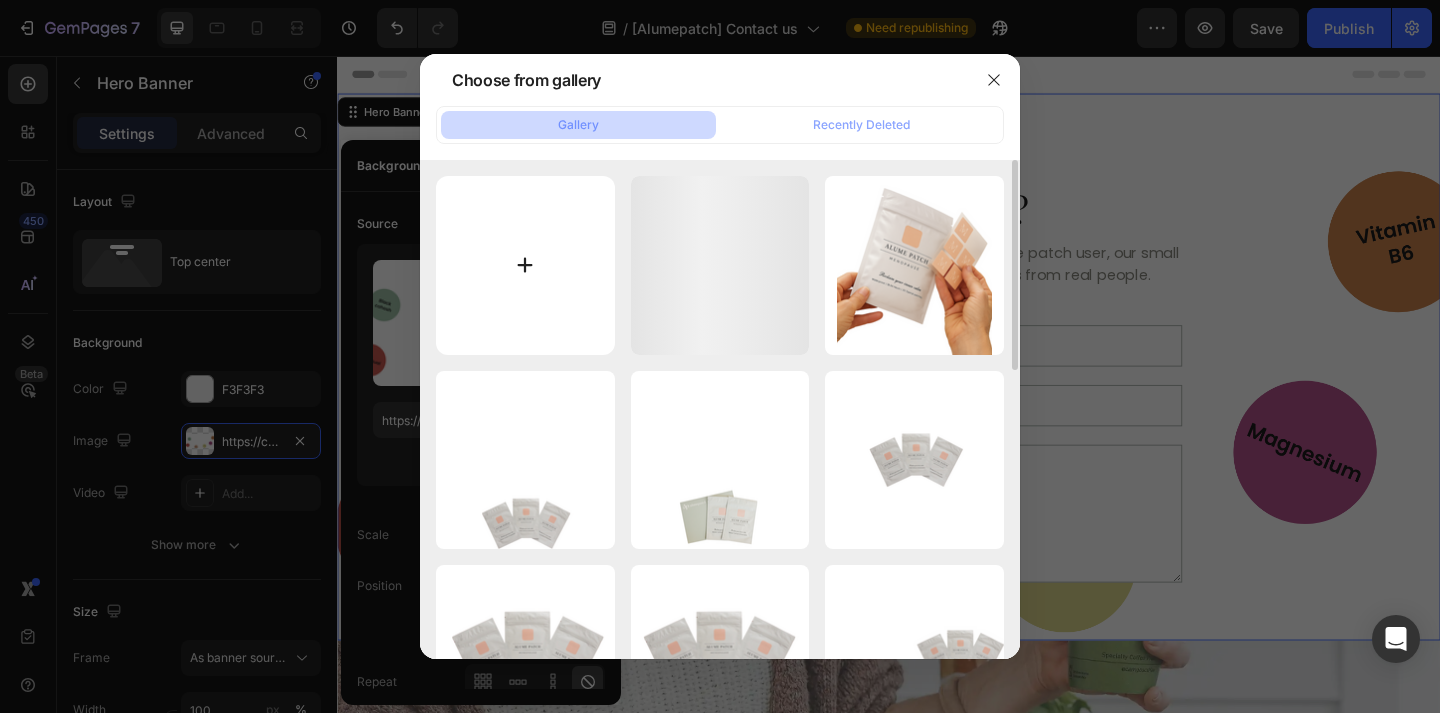 click at bounding box center [525, 265] 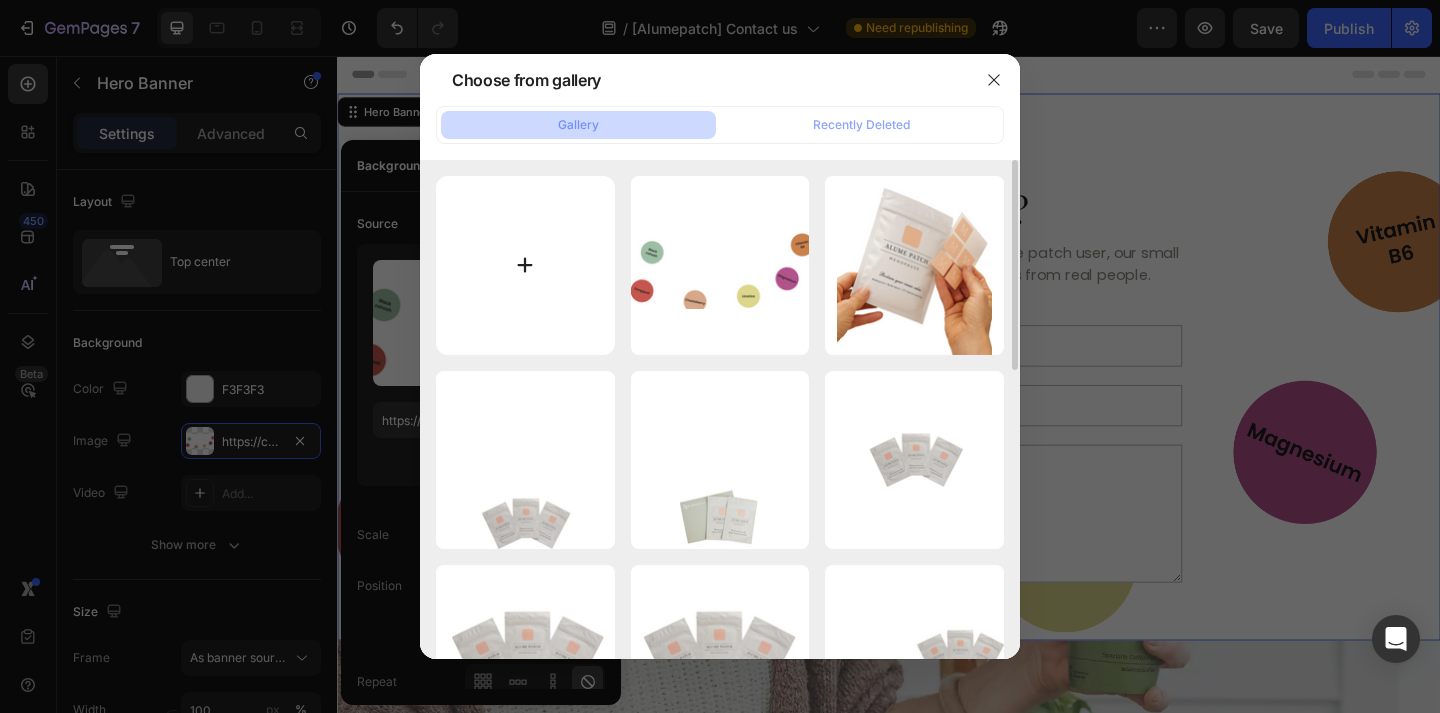 type on "C:\fakepath\Untitled design (1).png" 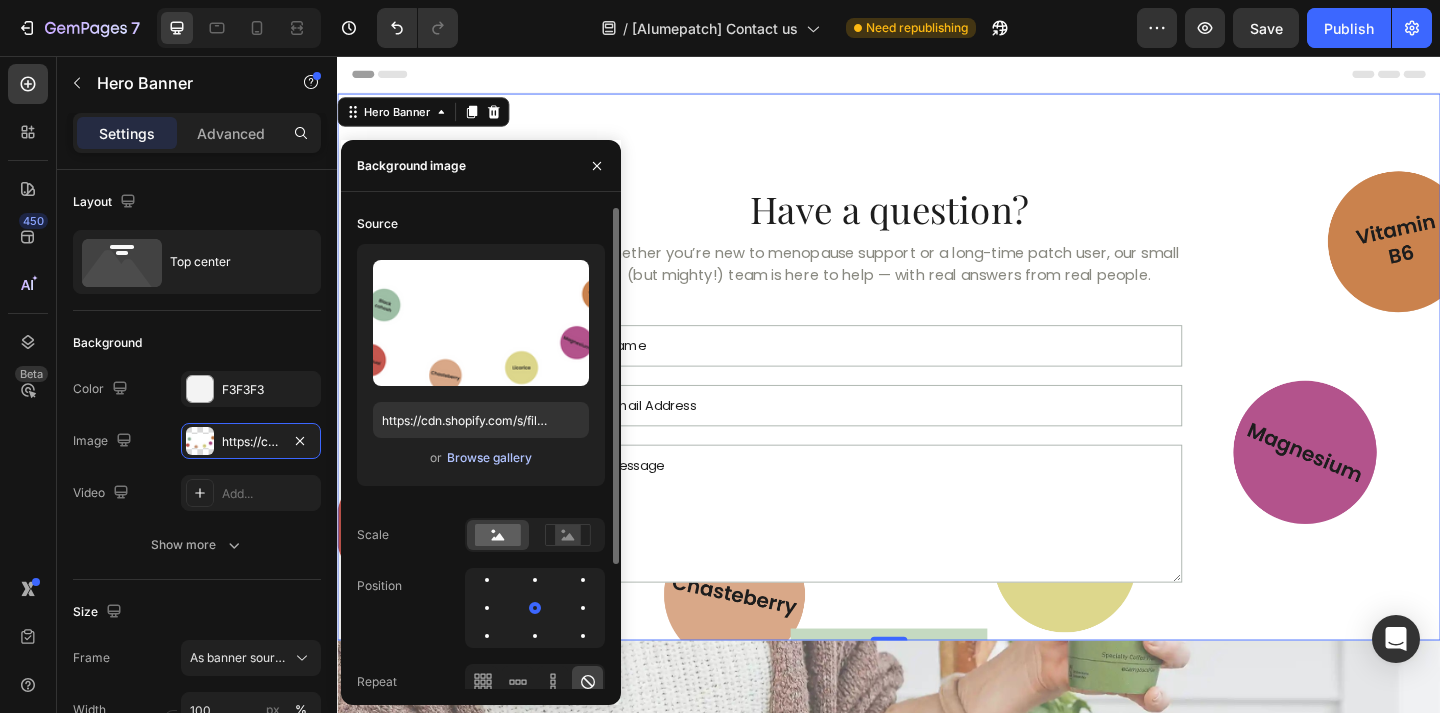 click on "Browse gallery" at bounding box center (489, 458) 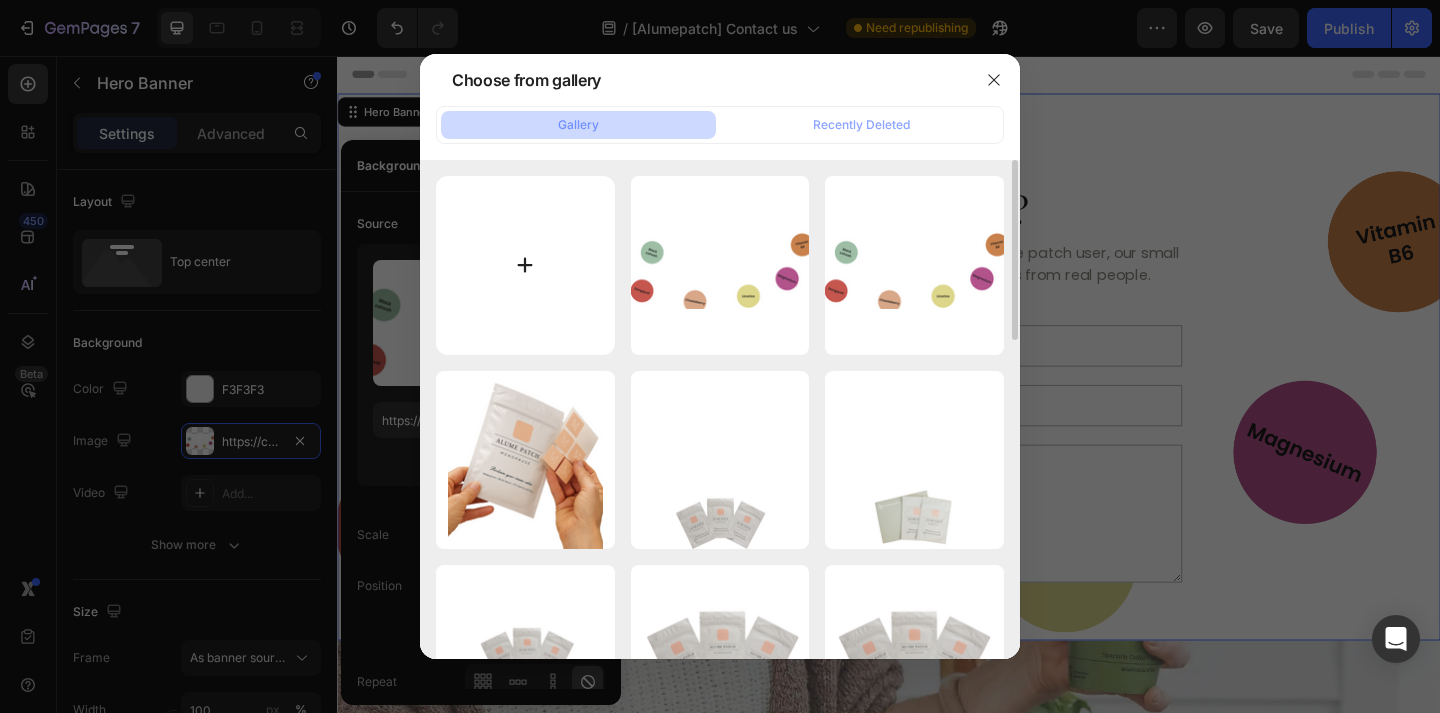 click at bounding box center [525, 265] 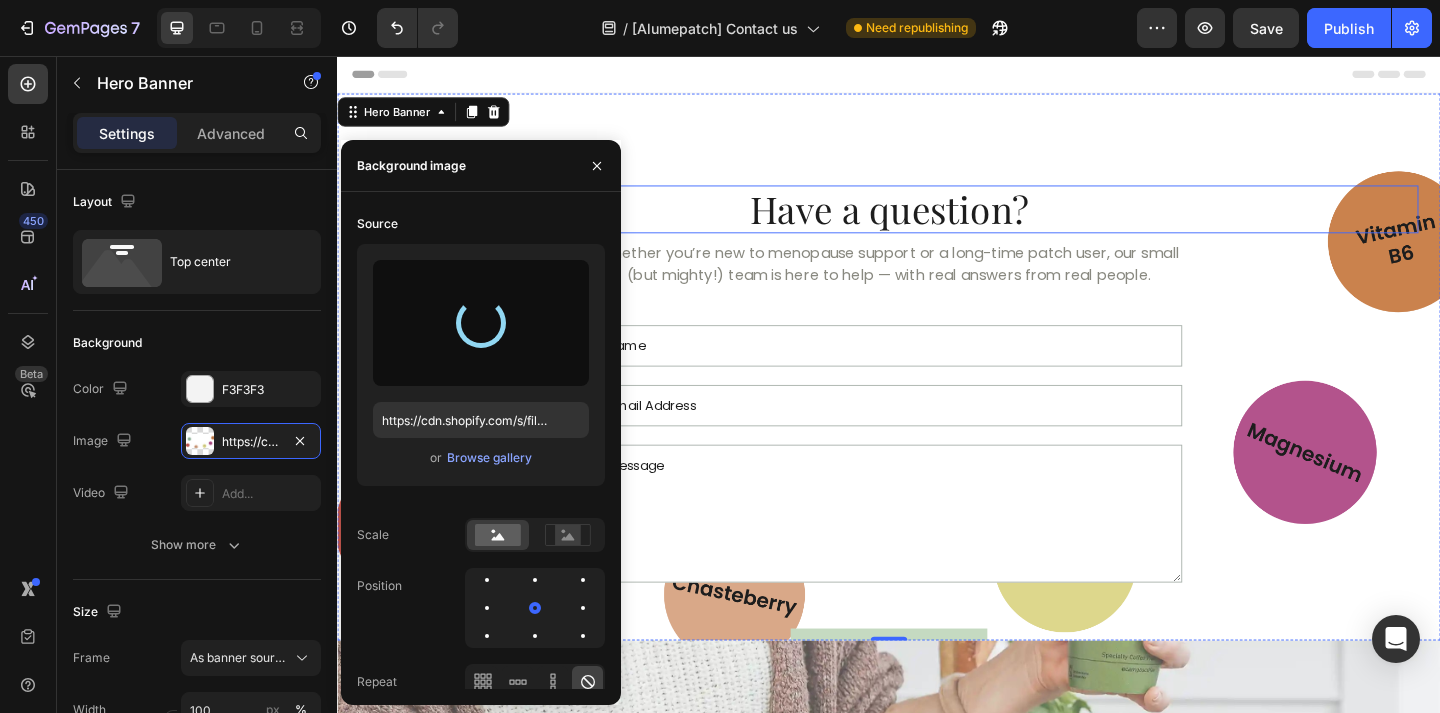 type on "https://cdn.shopify.com/s/files/1/0931/6348/7597/files/gempages_574651023793063024-a3d7b763-a925-4e51-a757-ffead9ae2a38.png" 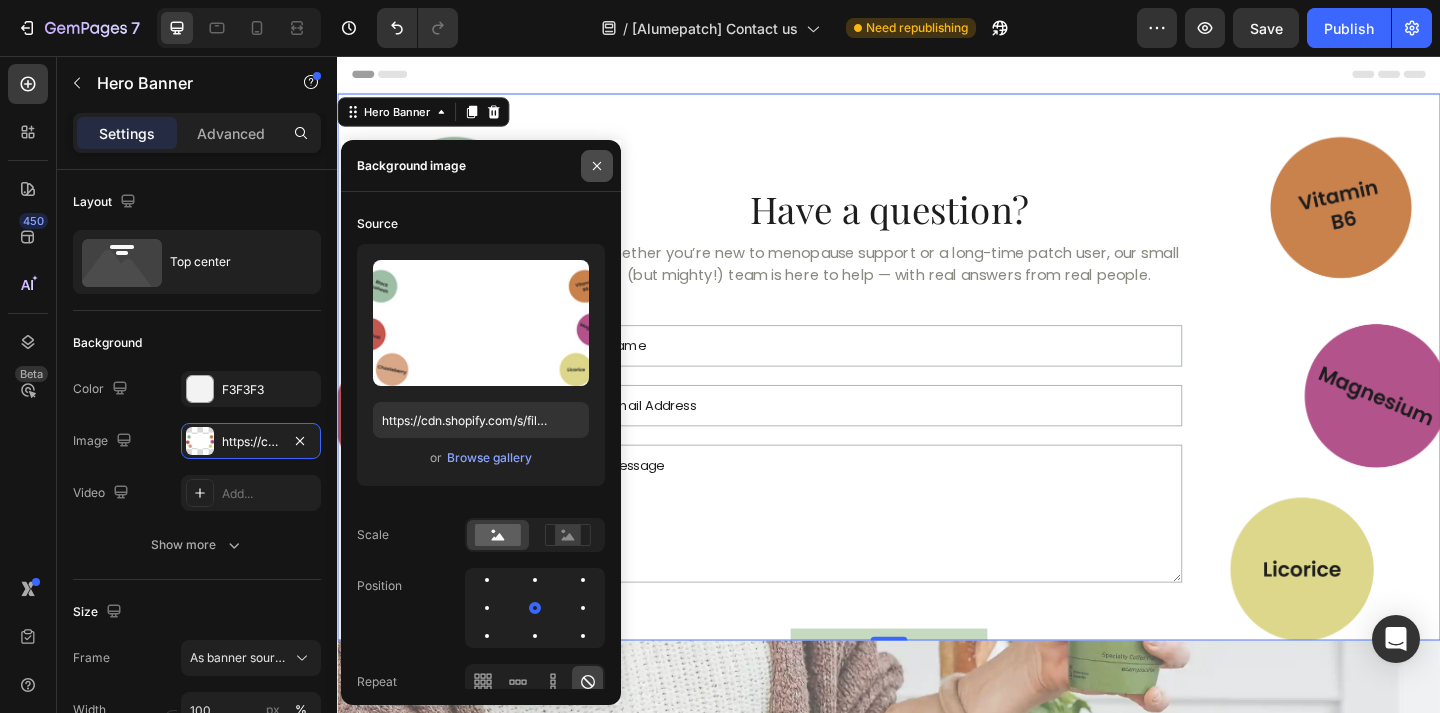 click 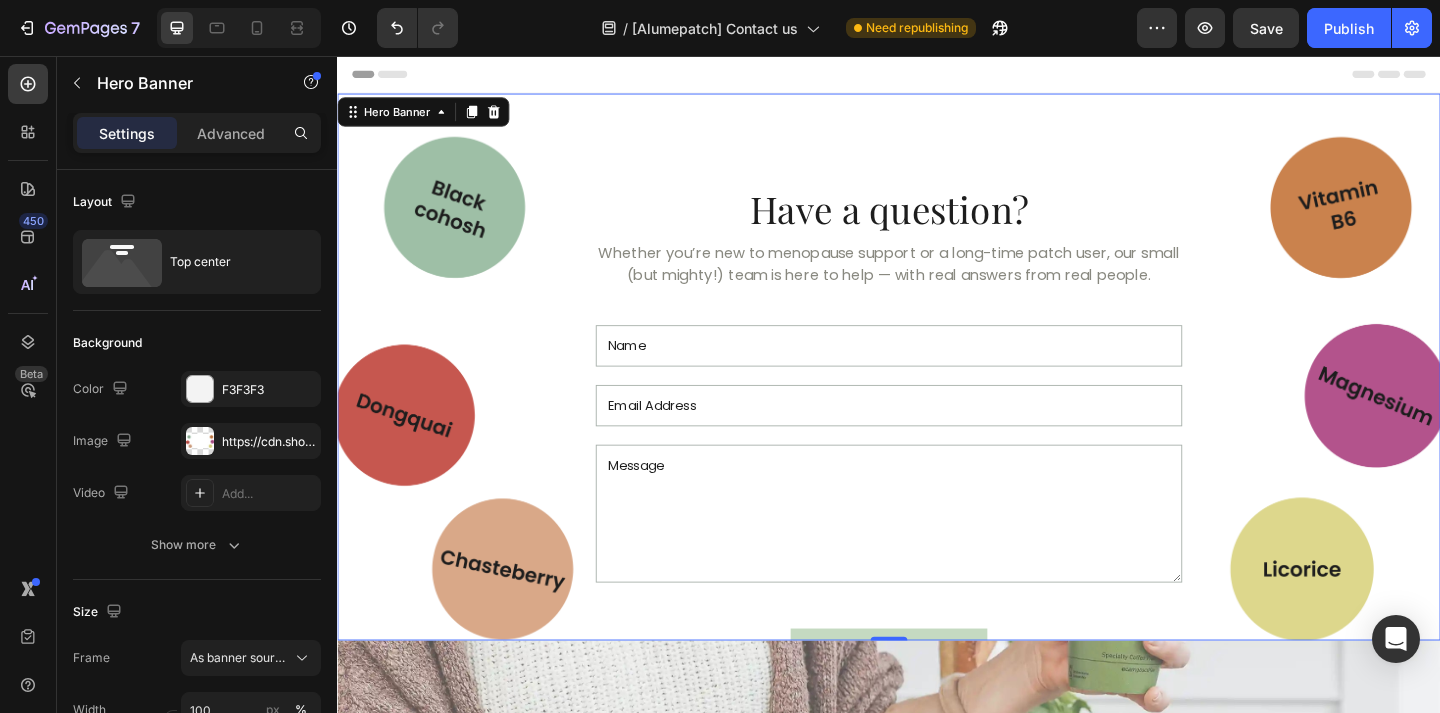 click on "Header" at bounding box center (937, 76) 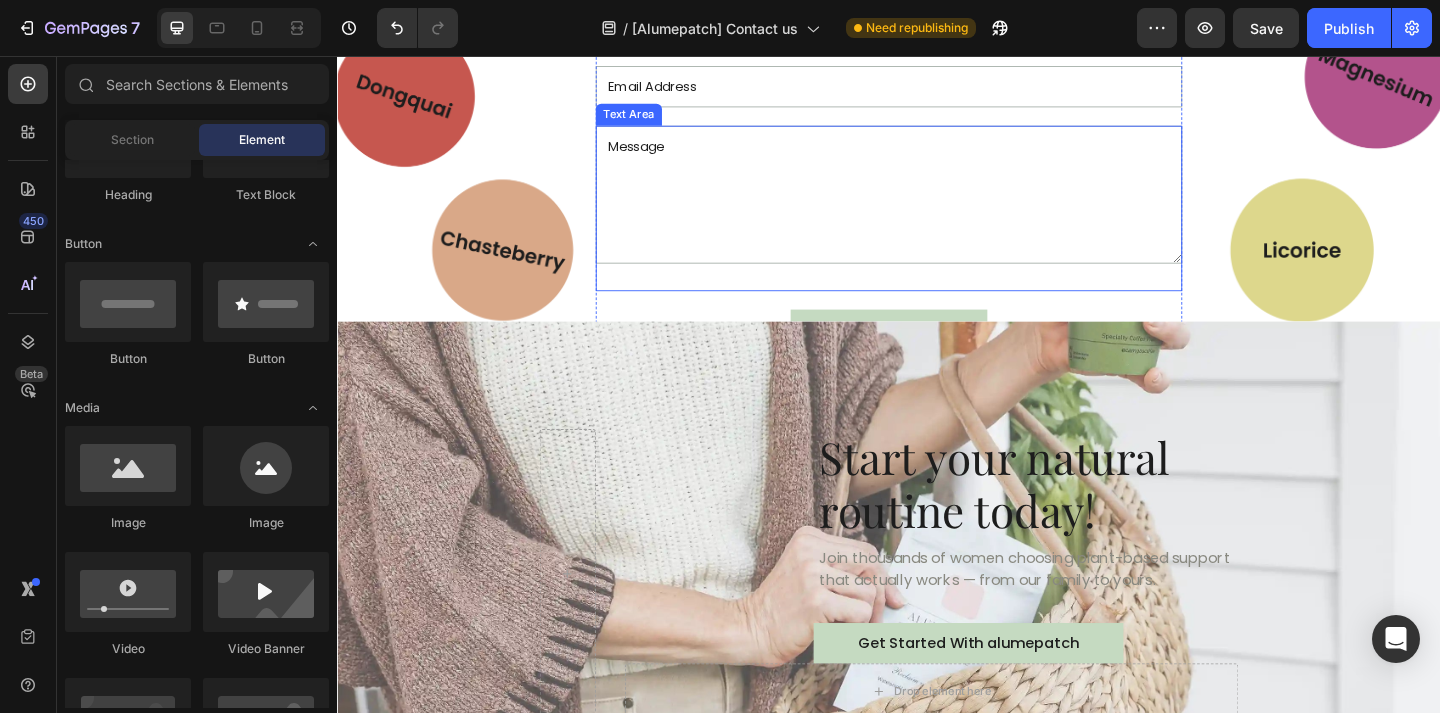 scroll, scrollTop: 0, scrollLeft: 0, axis: both 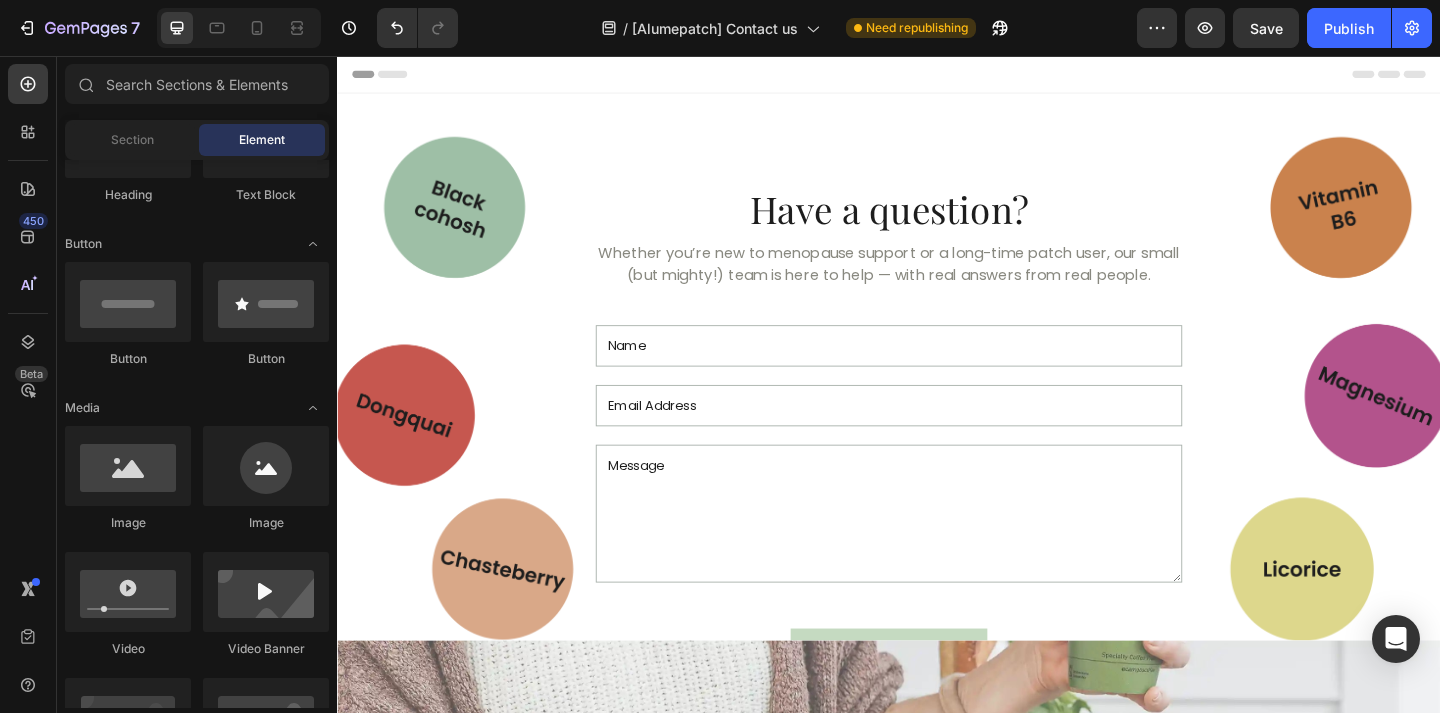 click on "7  Version history  /  [Alumepatch] Contact us Need republishing Preview  Save   Publish" 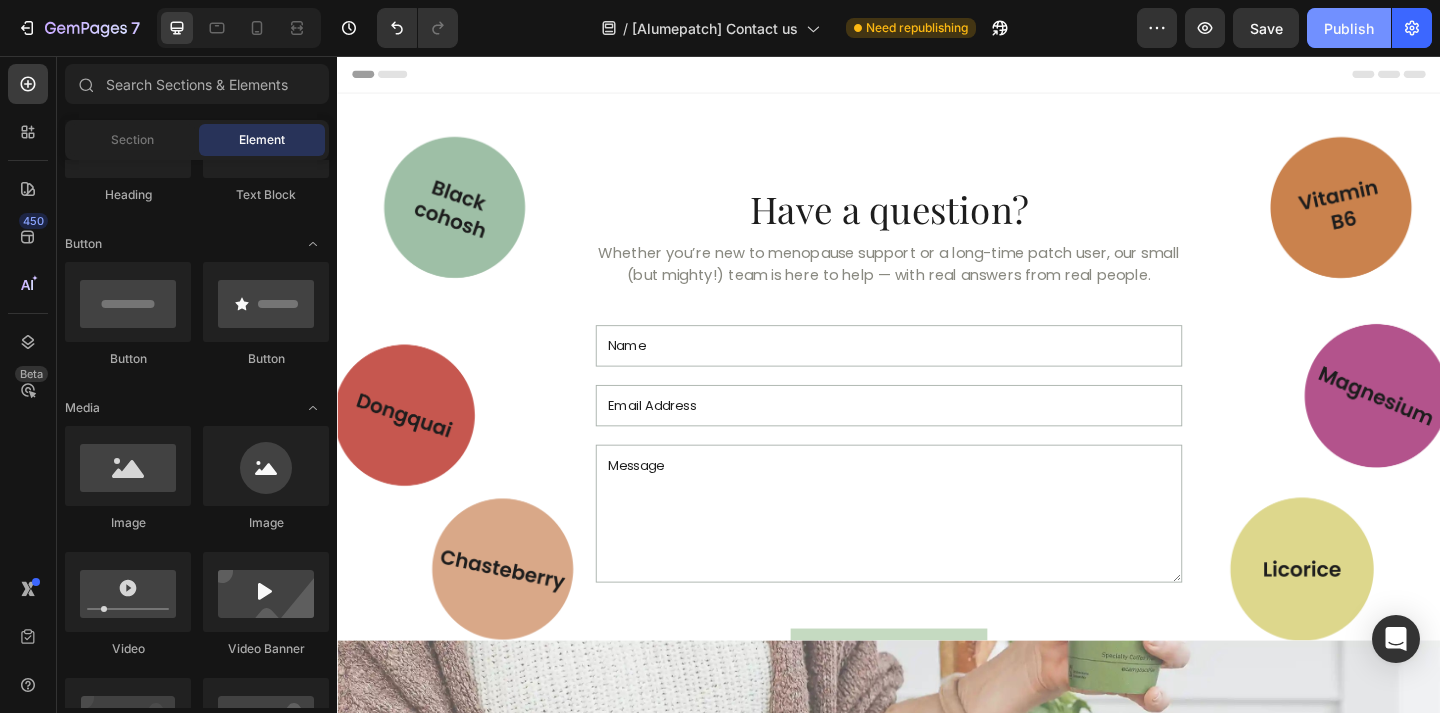 click on "Publish" at bounding box center (1349, 28) 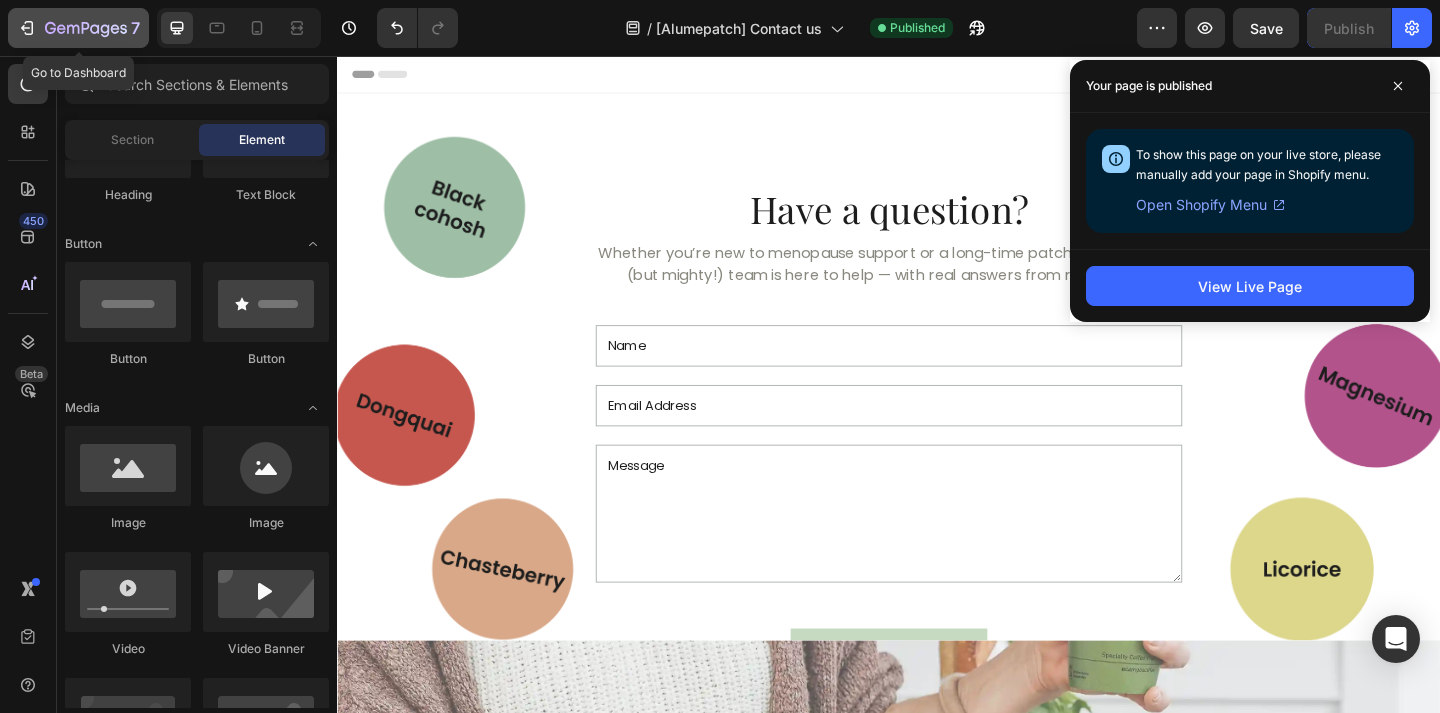 click 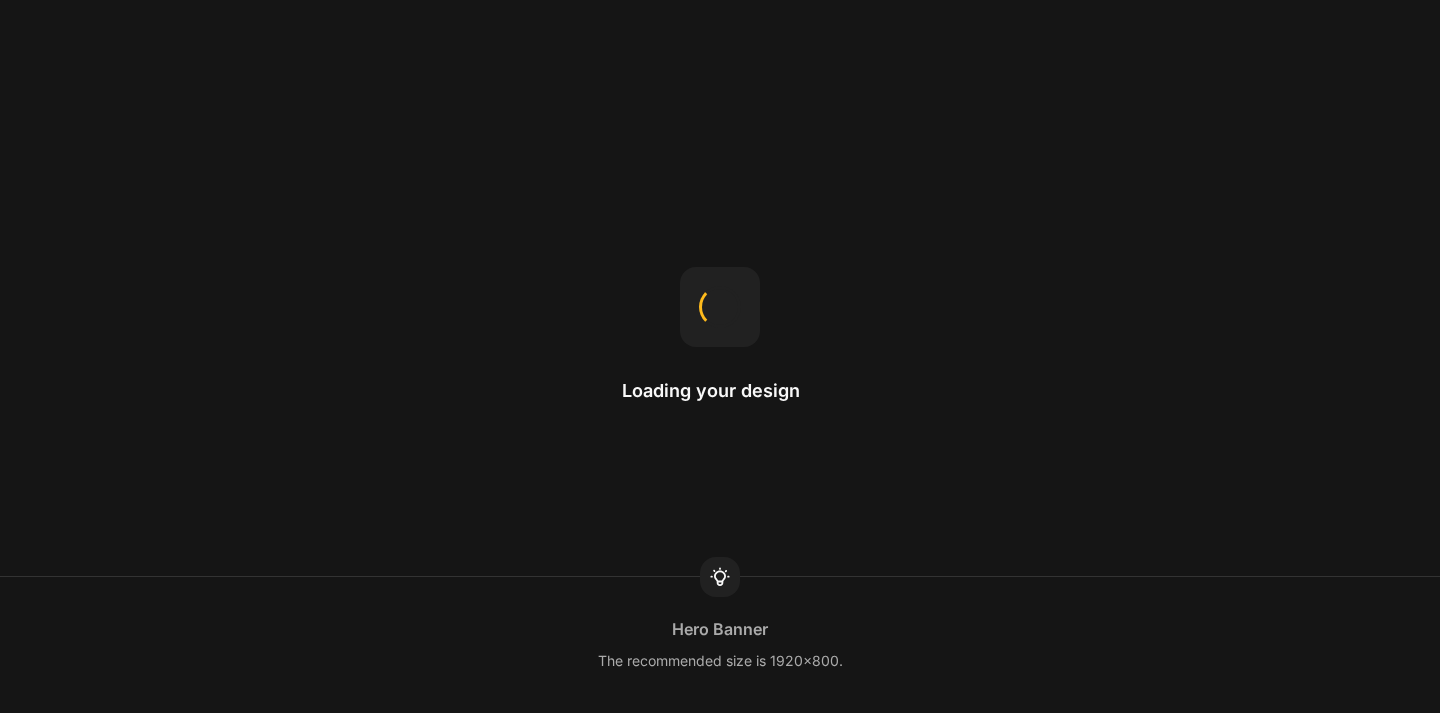 scroll, scrollTop: 0, scrollLeft: 0, axis: both 